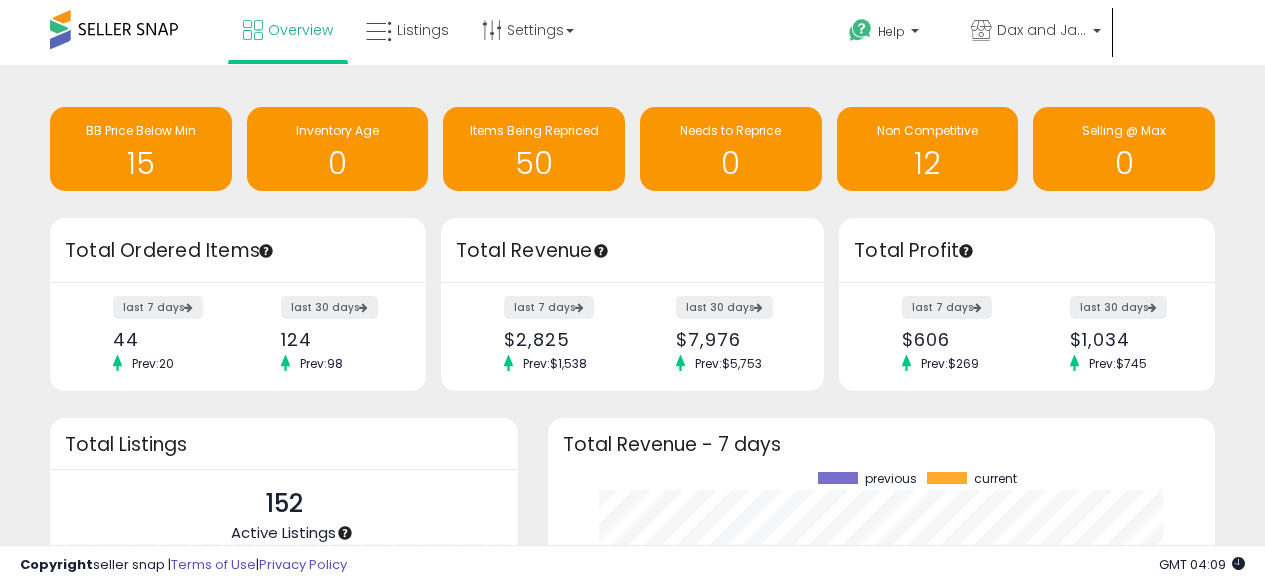 scroll, scrollTop: 0, scrollLeft: 0, axis: both 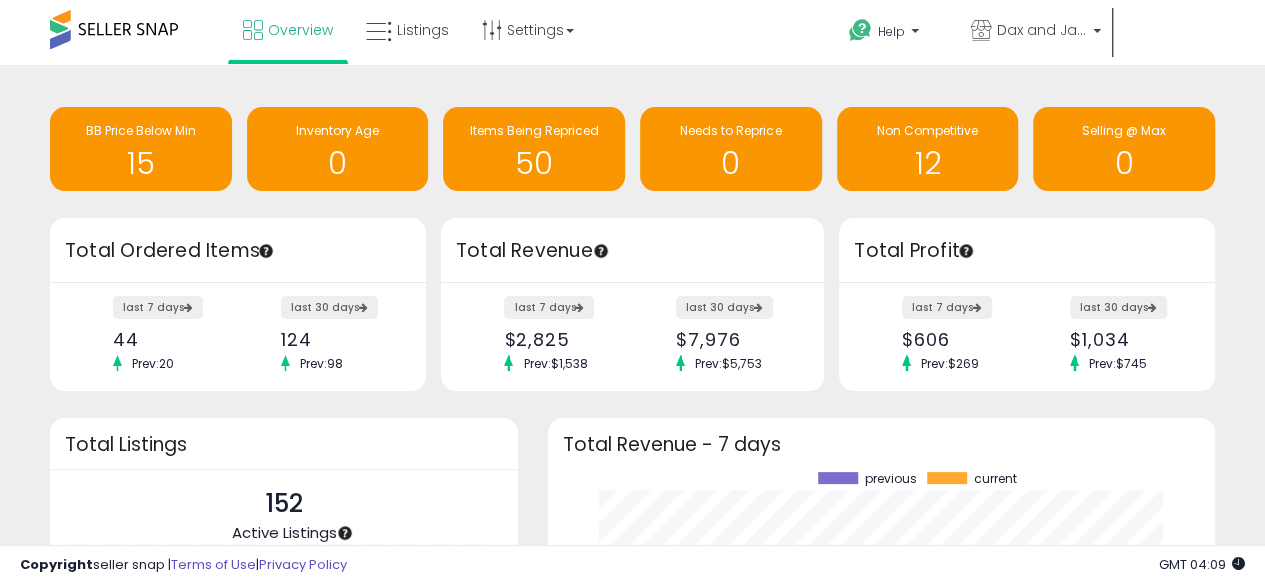 click at bounding box center (114, 29) 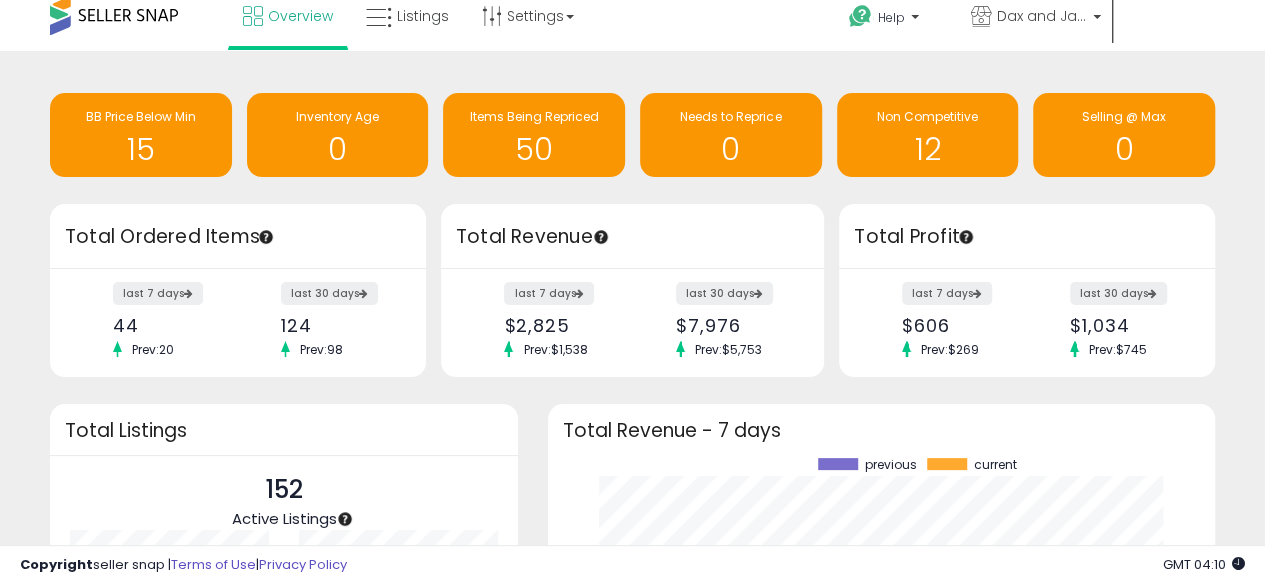 scroll, scrollTop: 17, scrollLeft: 0, axis: vertical 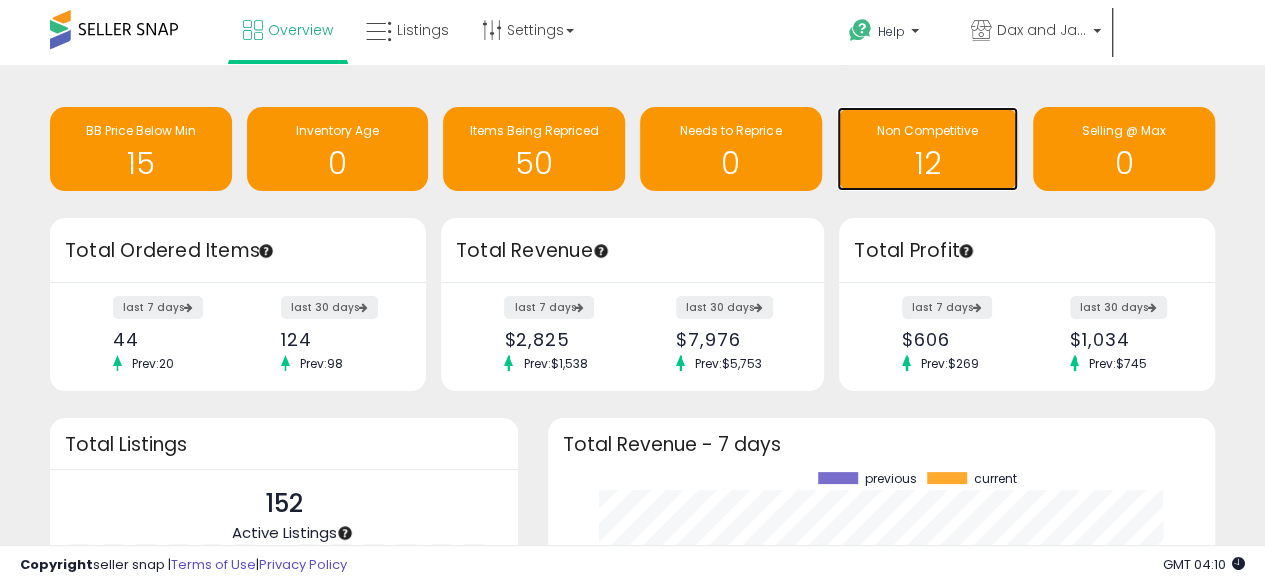 click on "12" at bounding box center [928, 163] 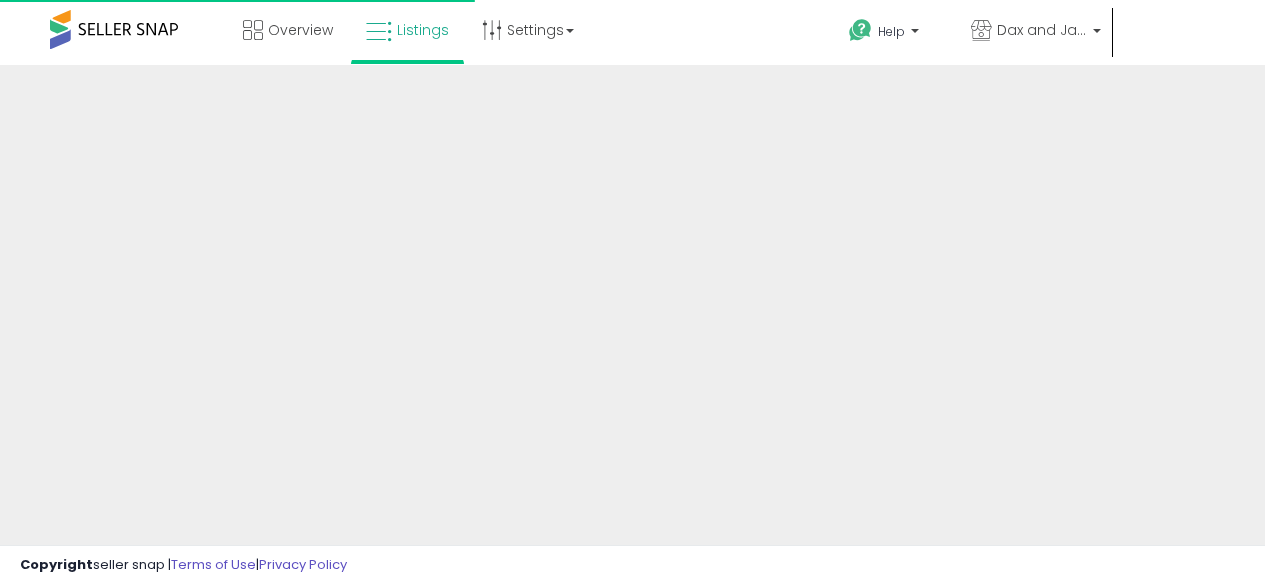 scroll, scrollTop: 0, scrollLeft: 0, axis: both 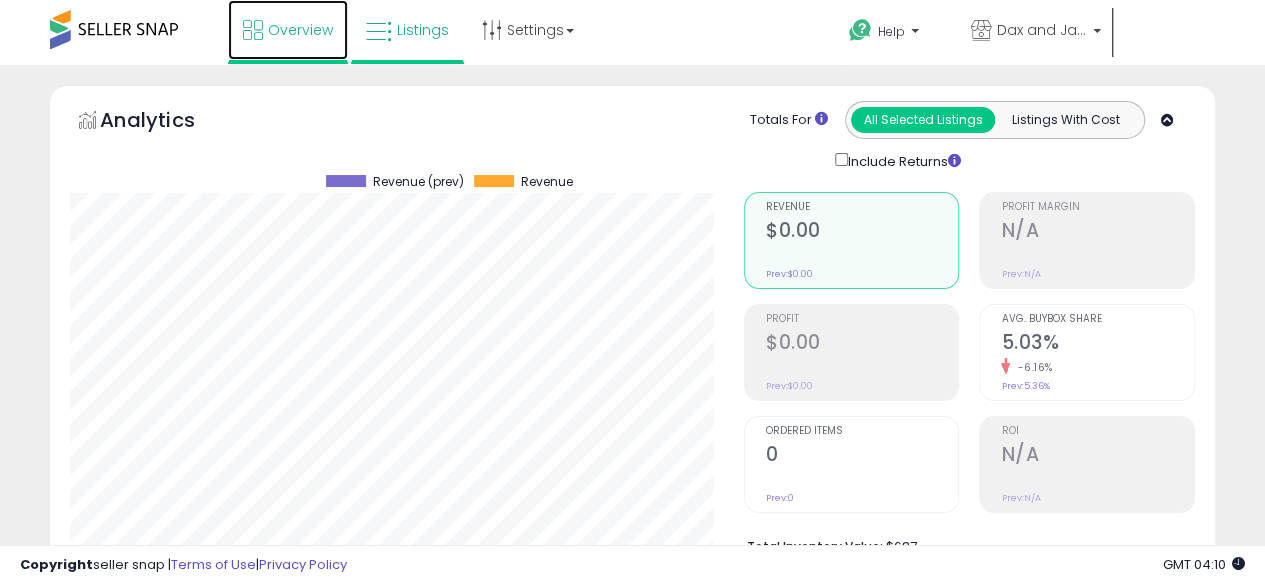 click on "Overview" at bounding box center (288, 30) 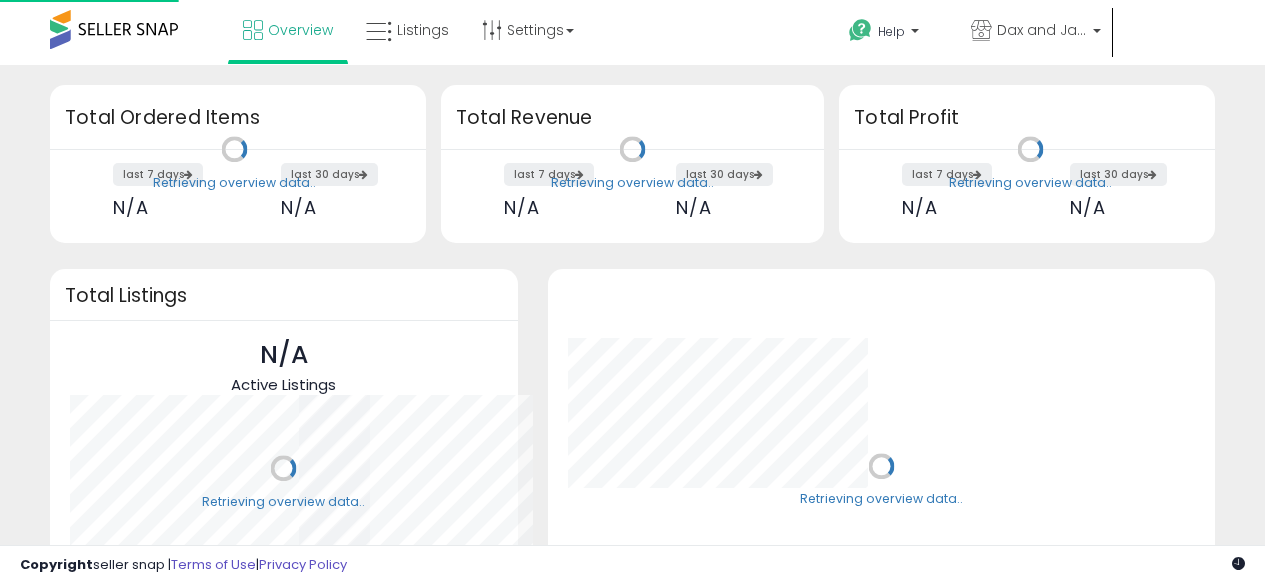scroll, scrollTop: 0, scrollLeft: 0, axis: both 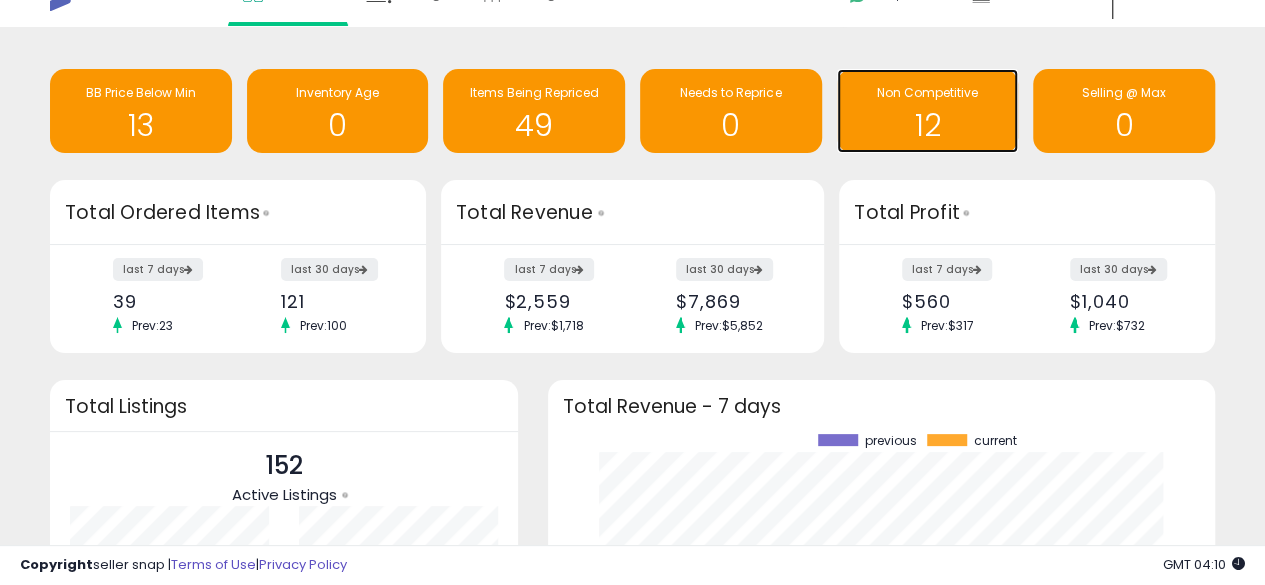click on "12" at bounding box center (928, 125) 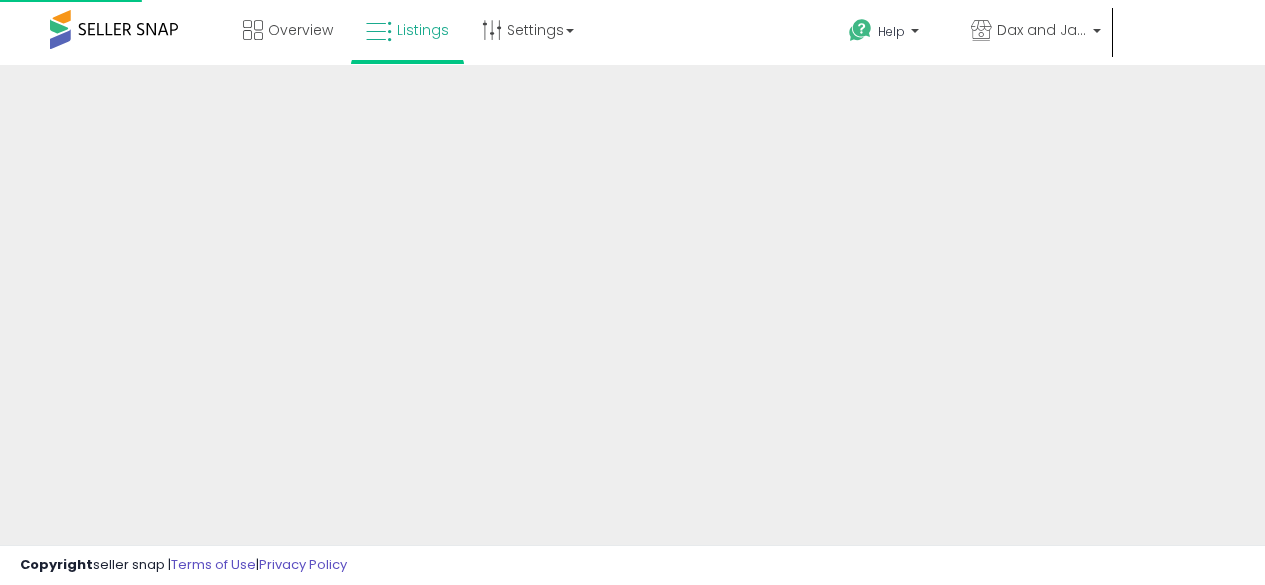 scroll, scrollTop: 0, scrollLeft: 0, axis: both 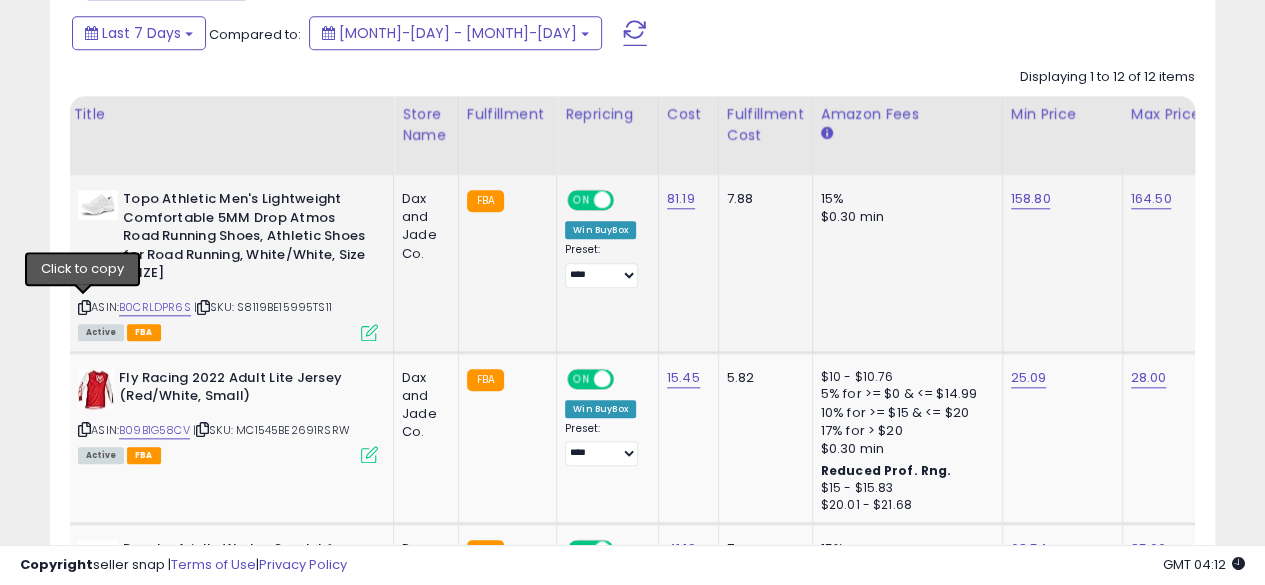 click at bounding box center (84, 307) 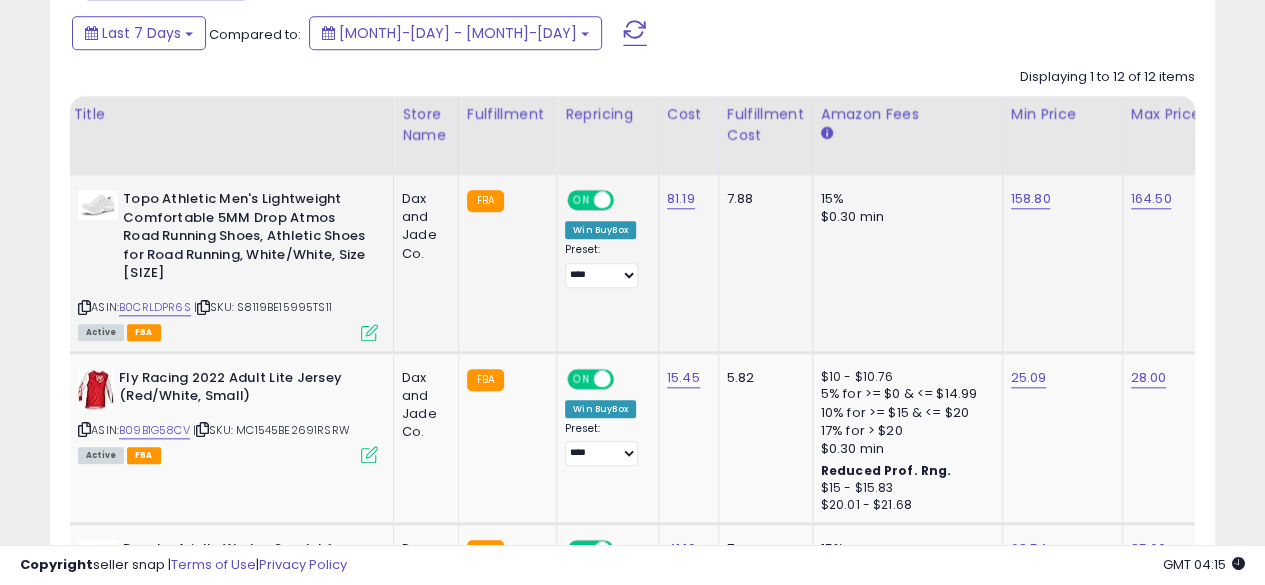 click on "15% $0.30 min" 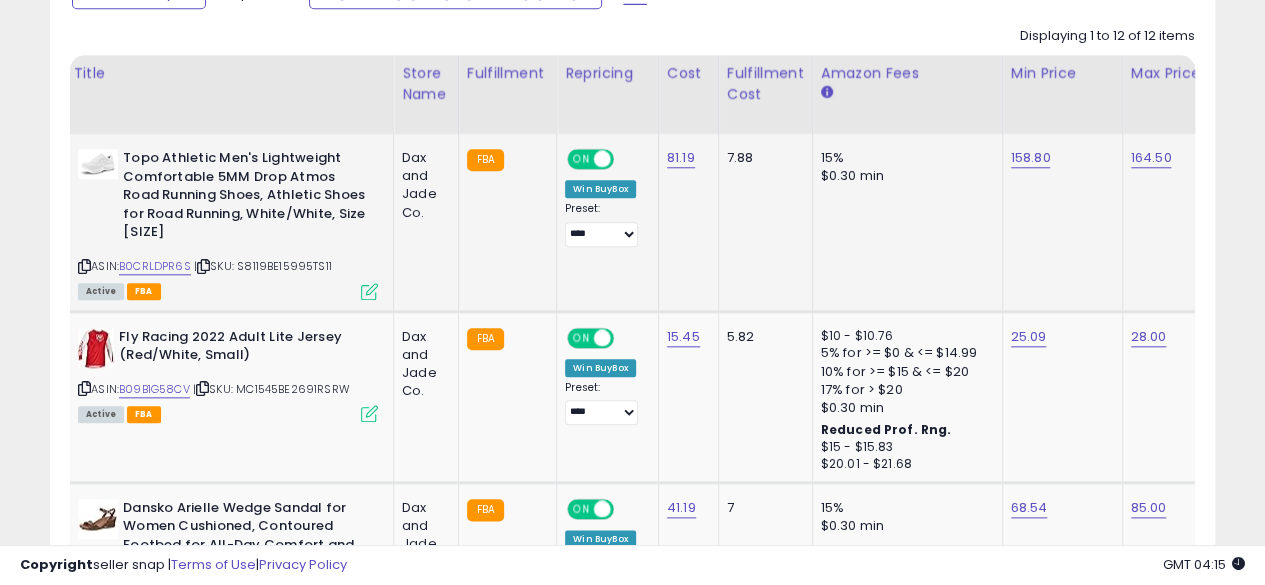 scroll, scrollTop: 923, scrollLeft: 0, axis: vertical 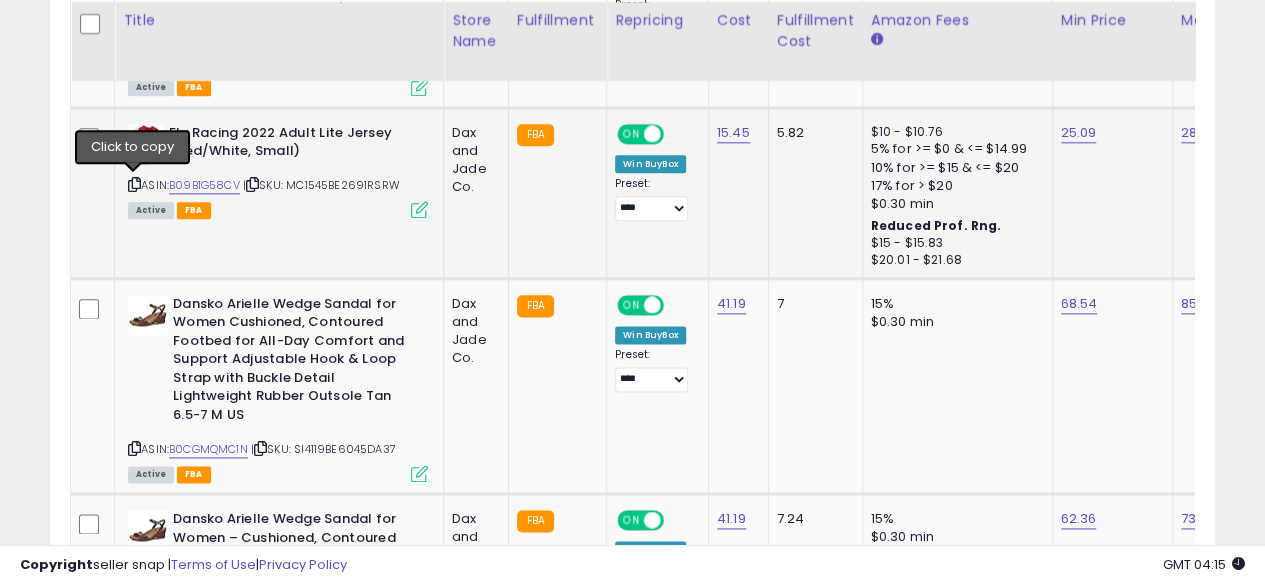 click at bounding box center [134, 184] 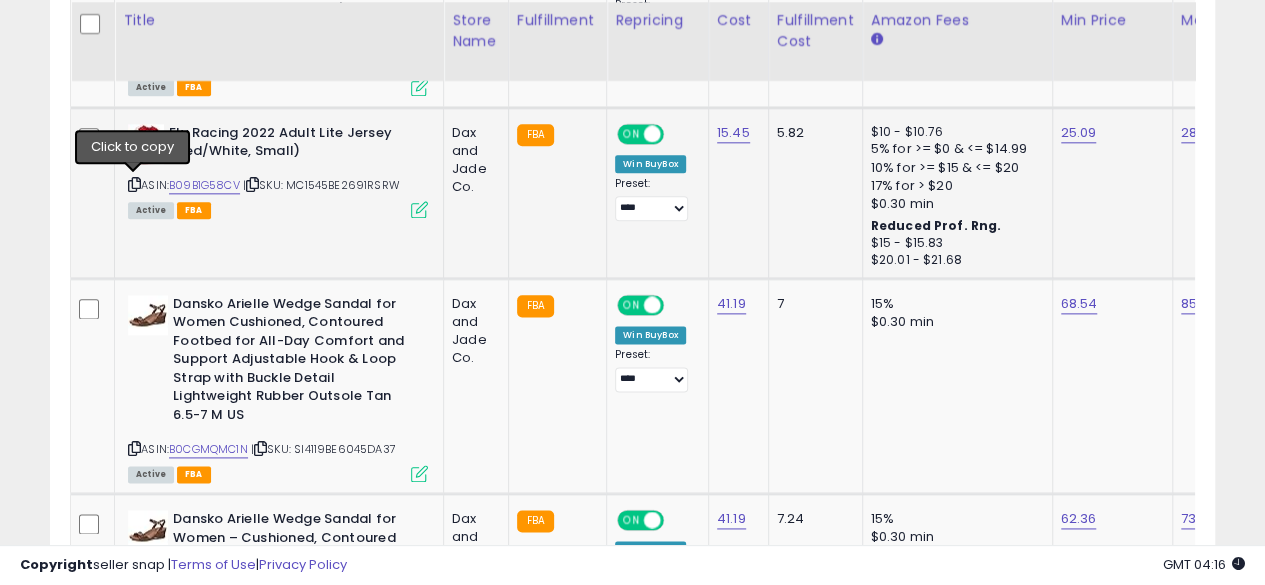 click at bounding box center (134, 184) 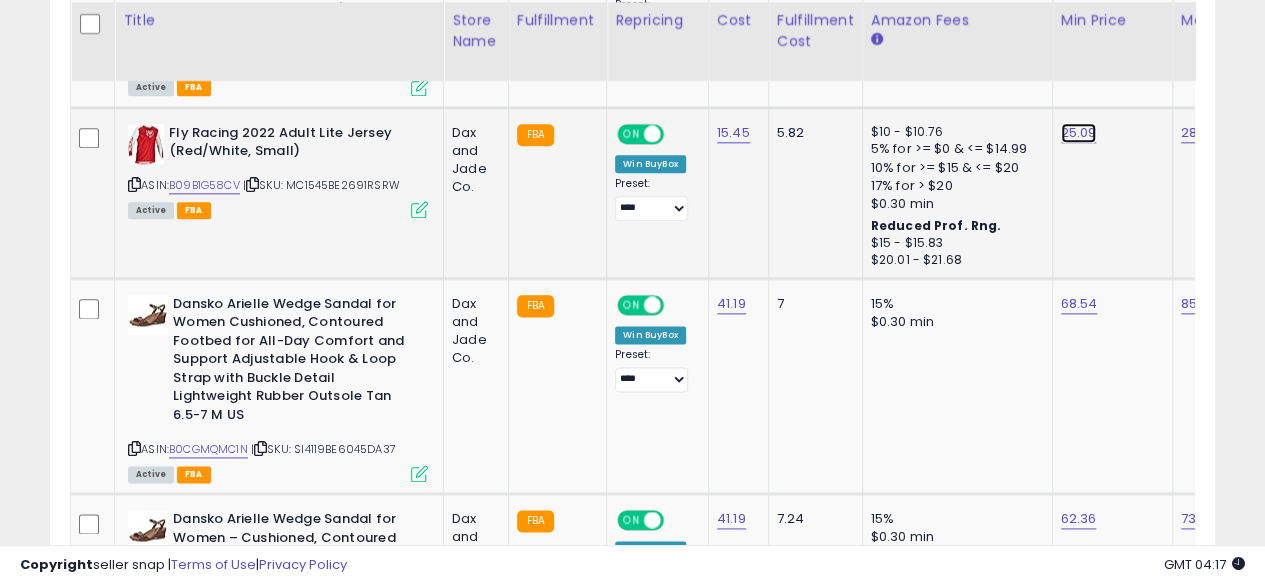 click on "25.09" at bounding box center [1081, -46] 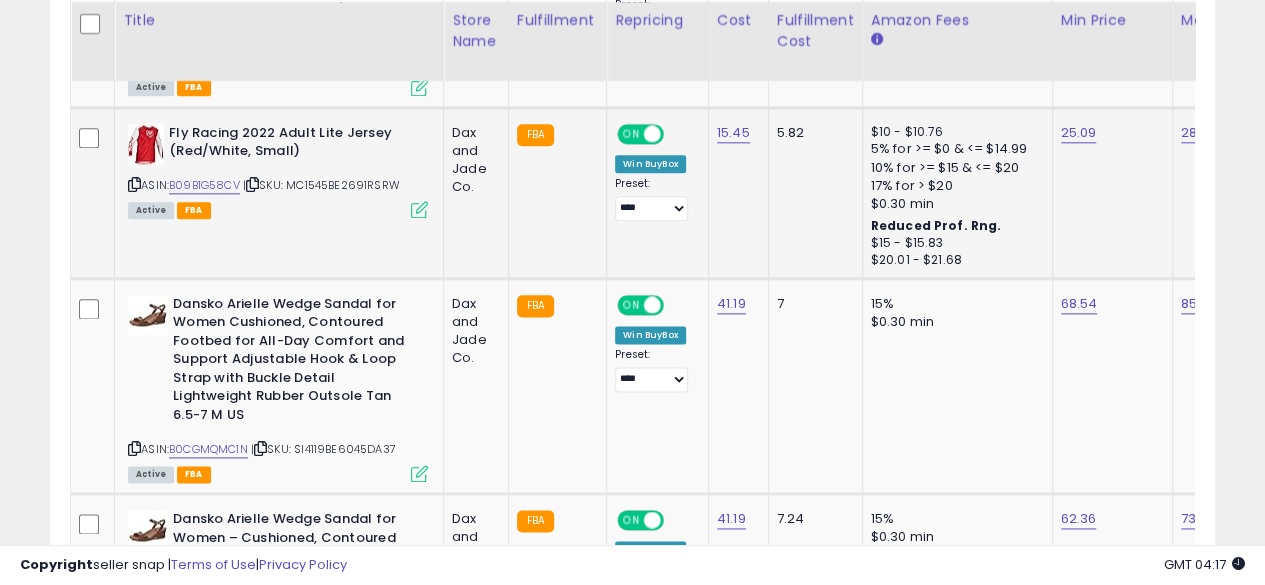 scroll, scrollTop: 0, scrollLeft: 74, axis: horizontal 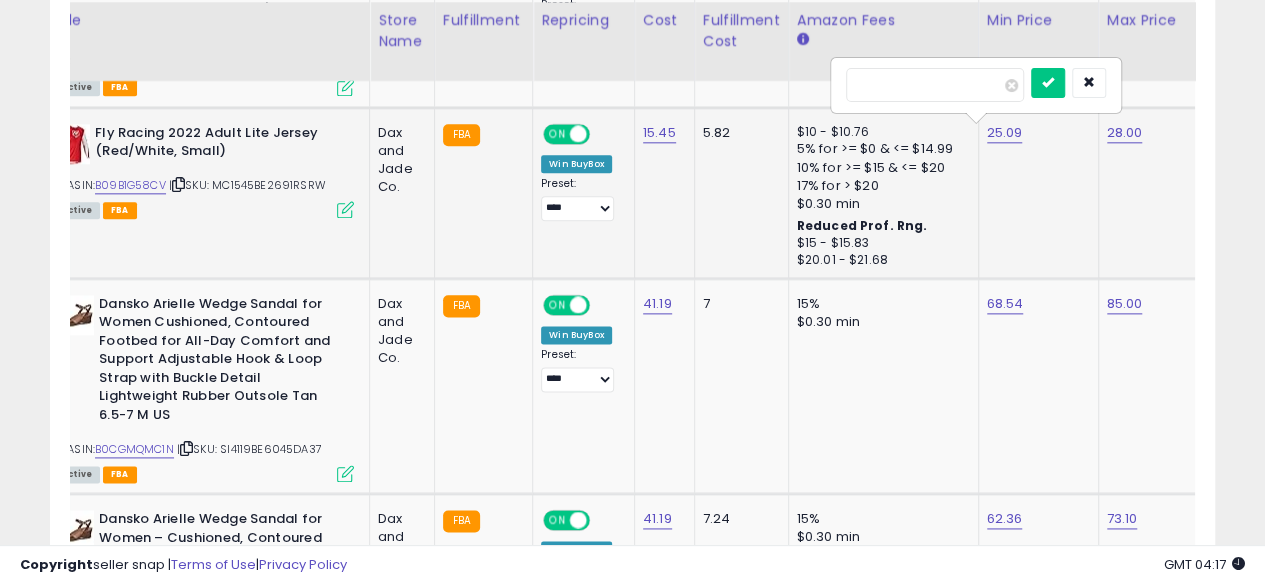 type on "*****" 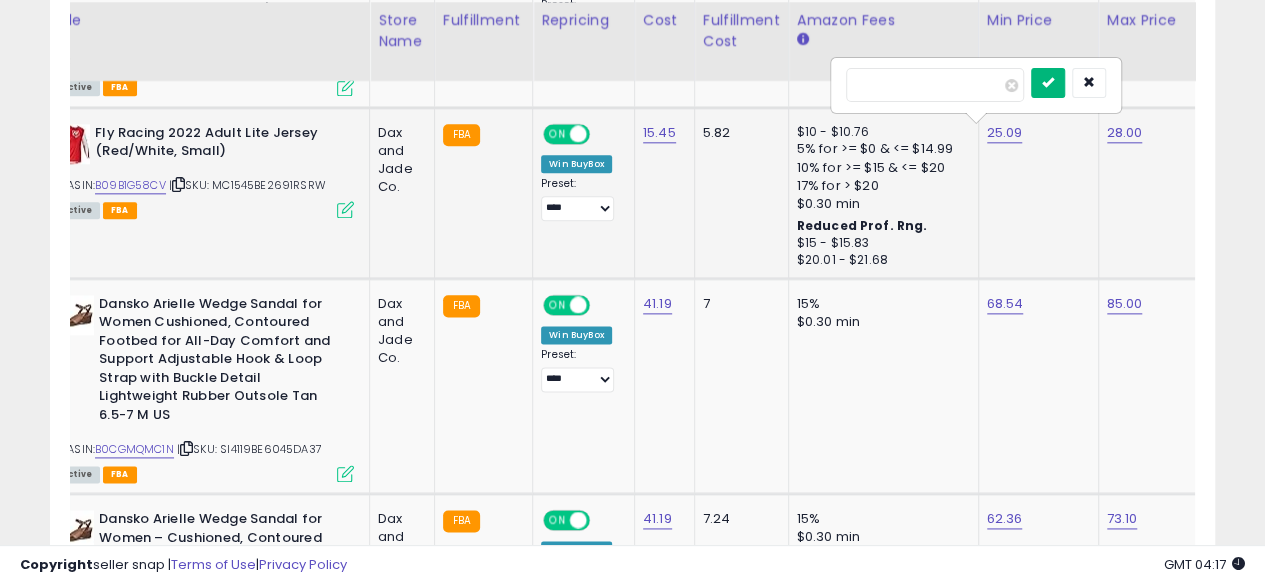 click at bounding box center [1048, 83] 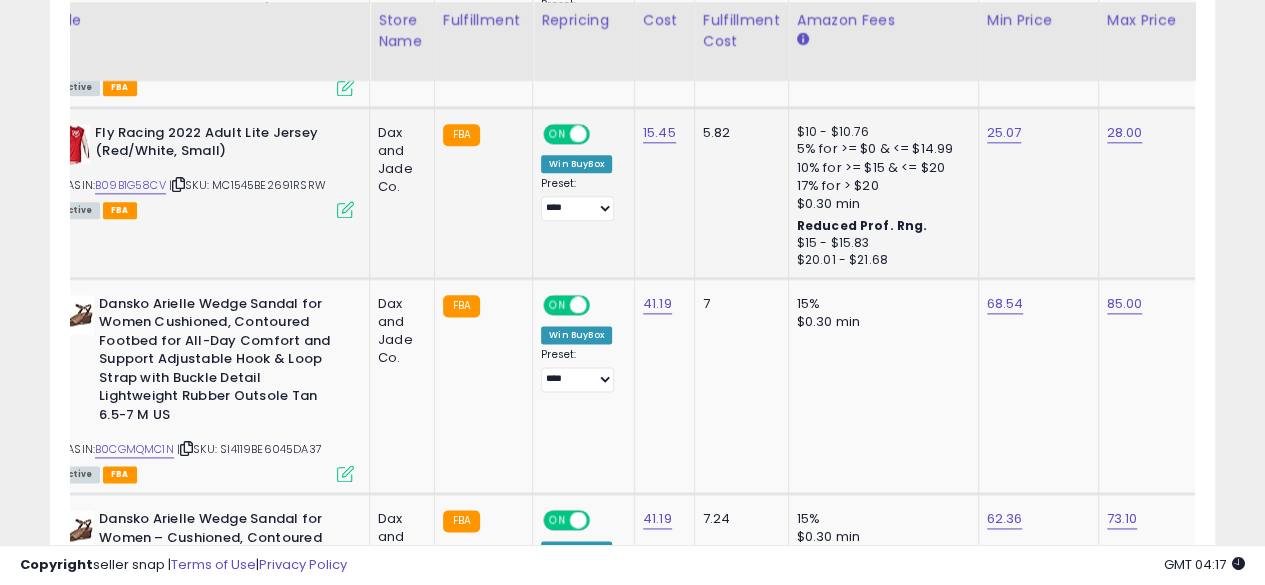 scroll, scrollTop: 0, scrollLeft: 16, axis: horizontal 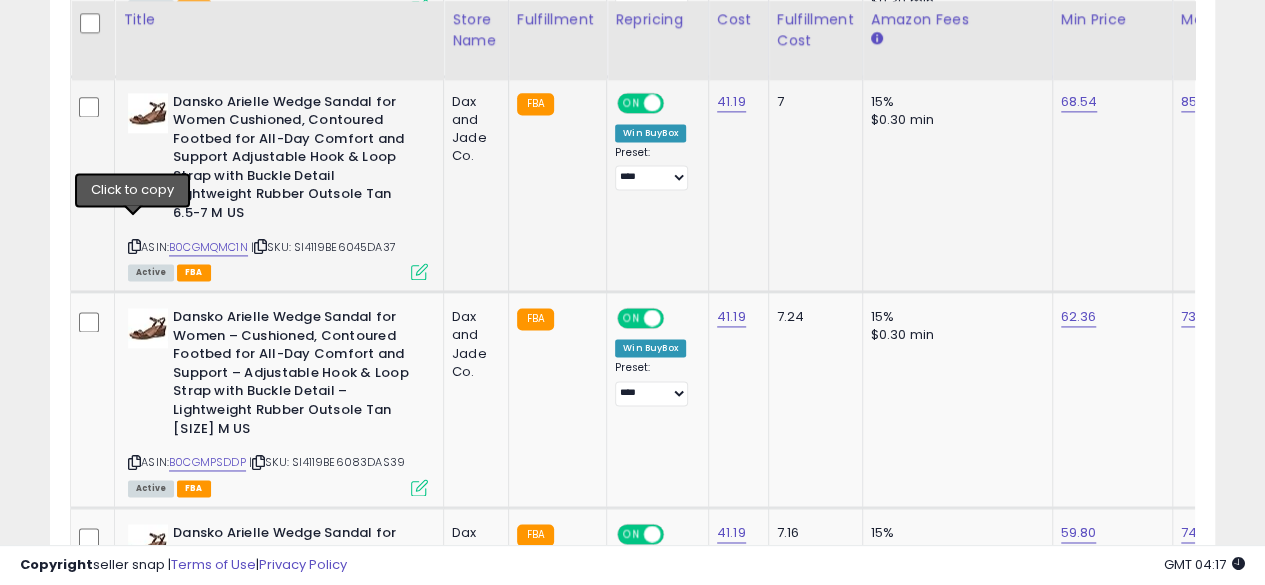 click at bounding box center [134, 246] 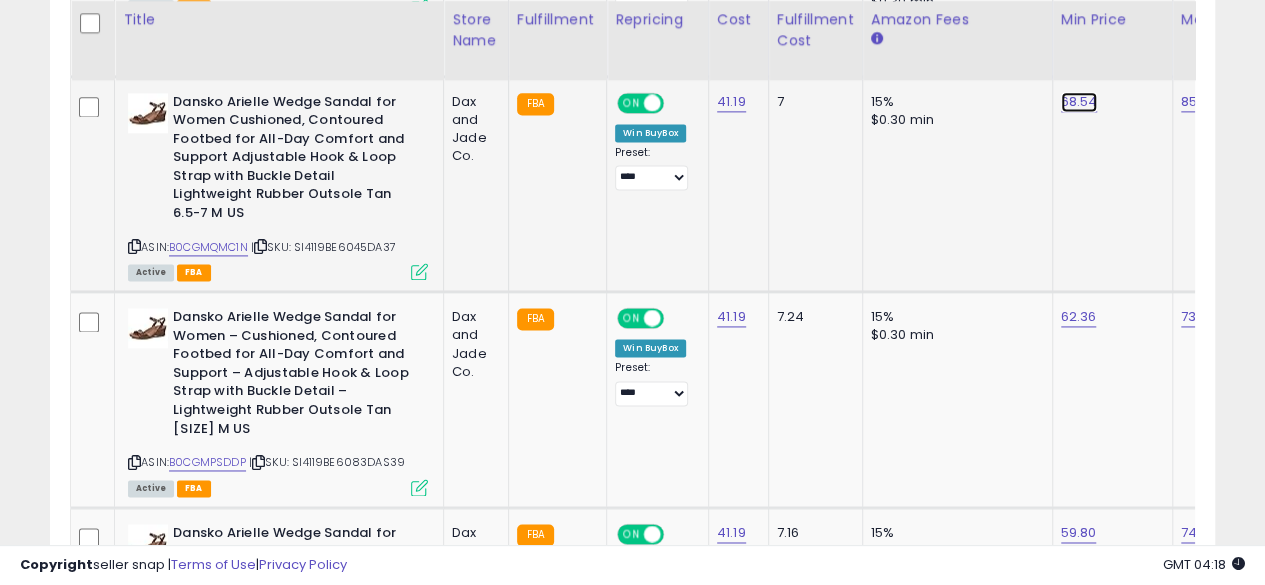 click on "68.54" at bounding box center (1081, -248) 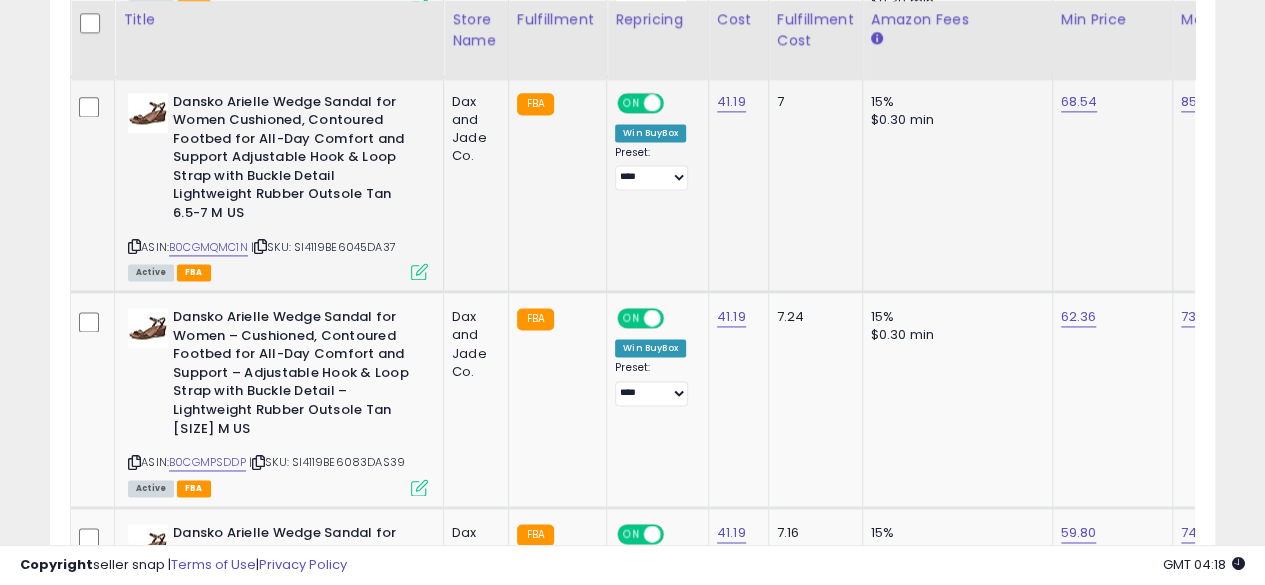 scroll, scrollTop: 0, scrollLeft: 74, axis: horizontal 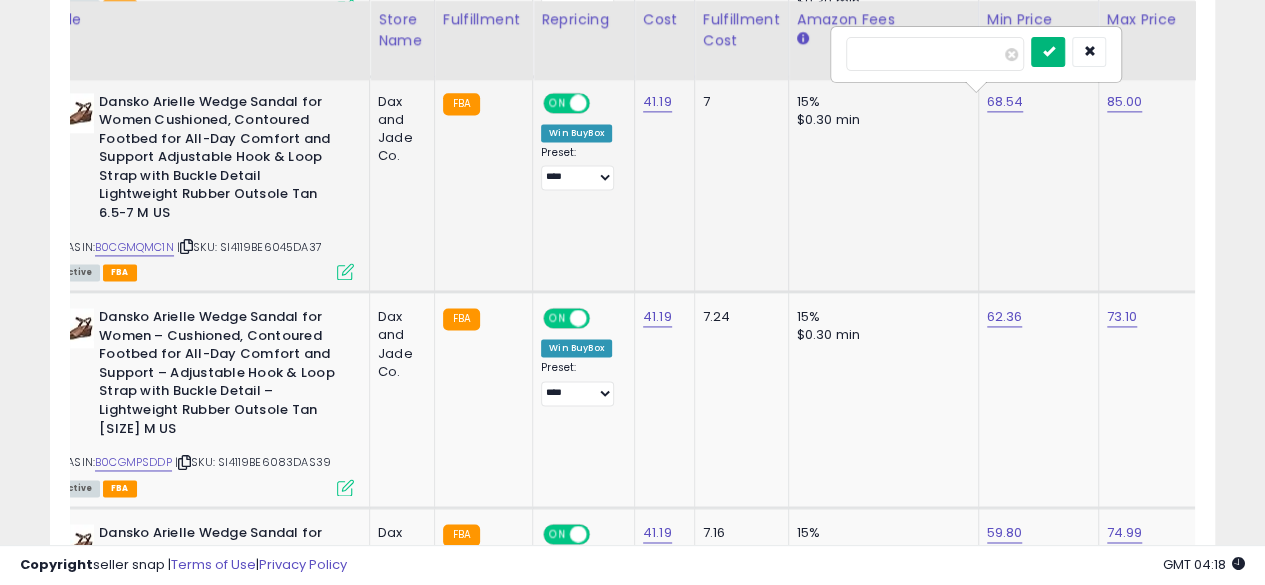 type on "*****" 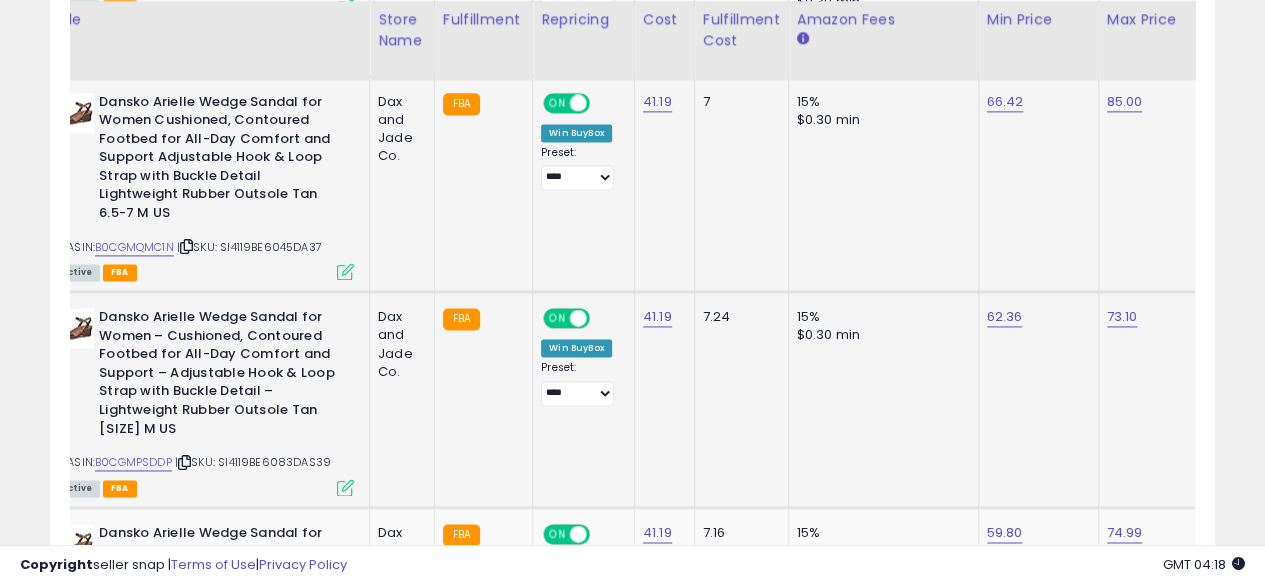 click on "15% $0.30 min" 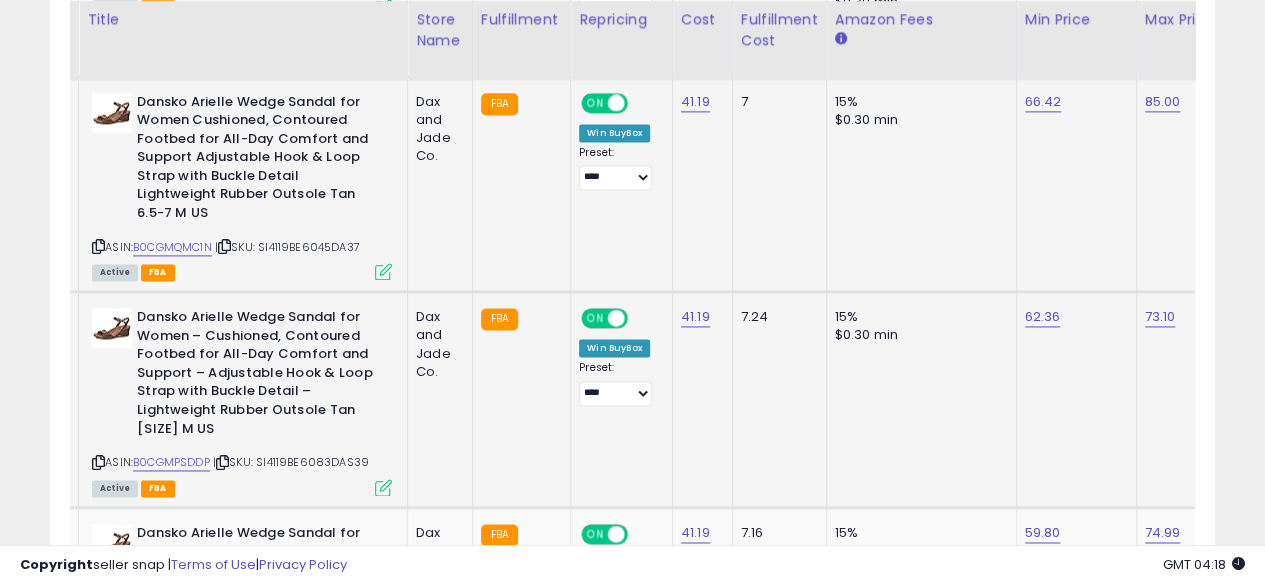 scroll, scrollTop: 0, scrollLeft: 29, axis: horizontal 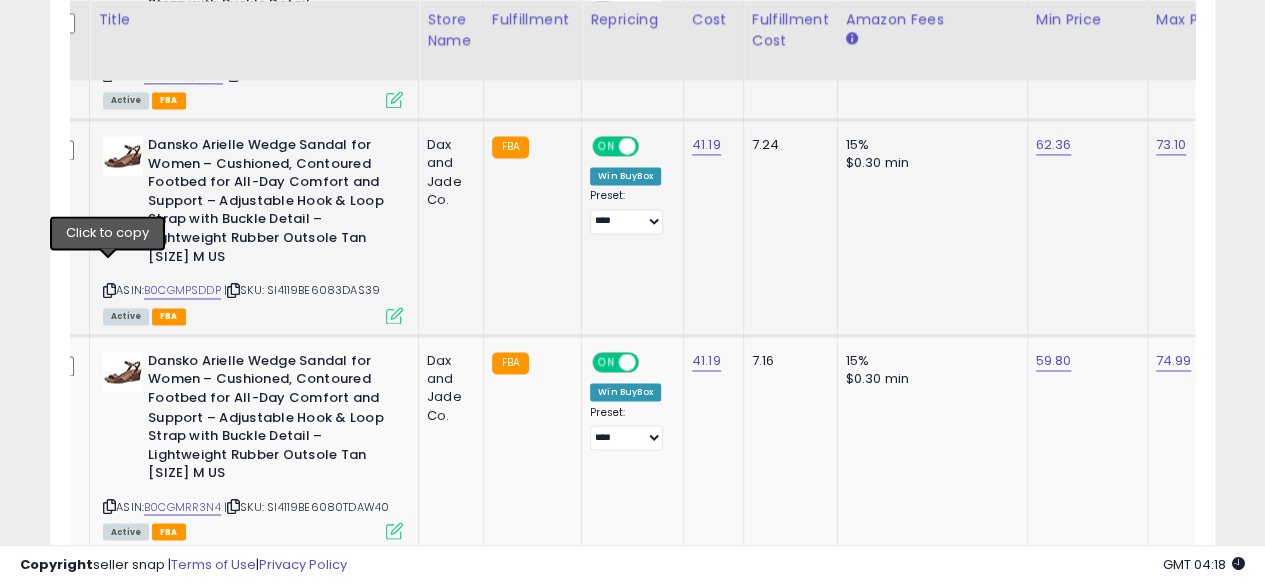 click at bounding box center [109, 290] 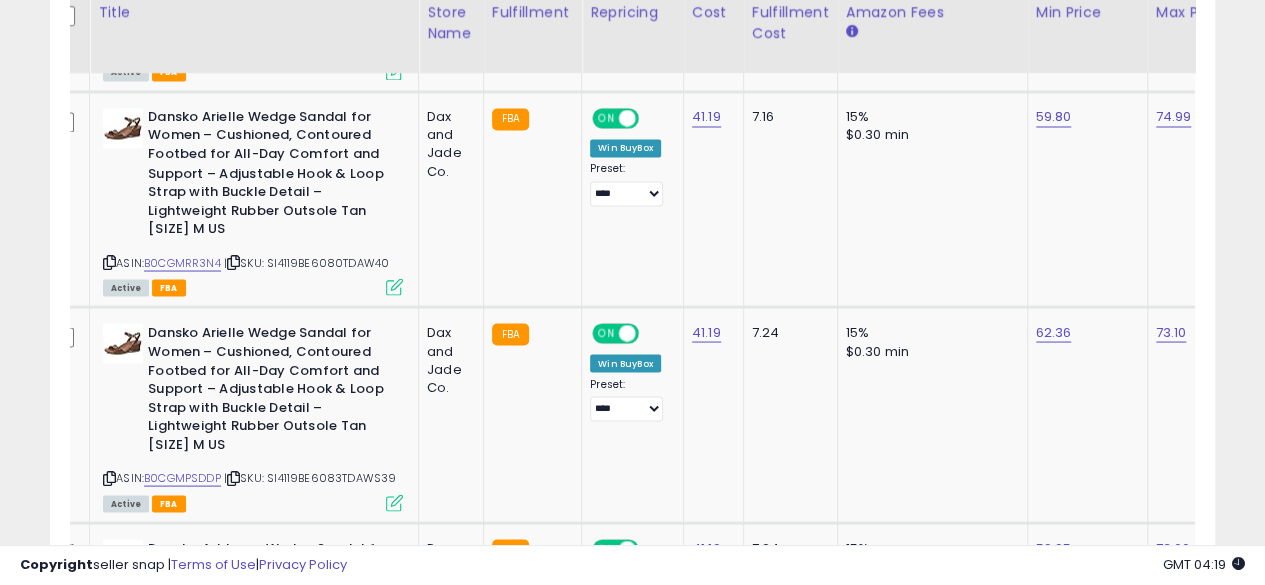 scroll, scrollTop: 1742, scrollLeft: 0, axis: vertical 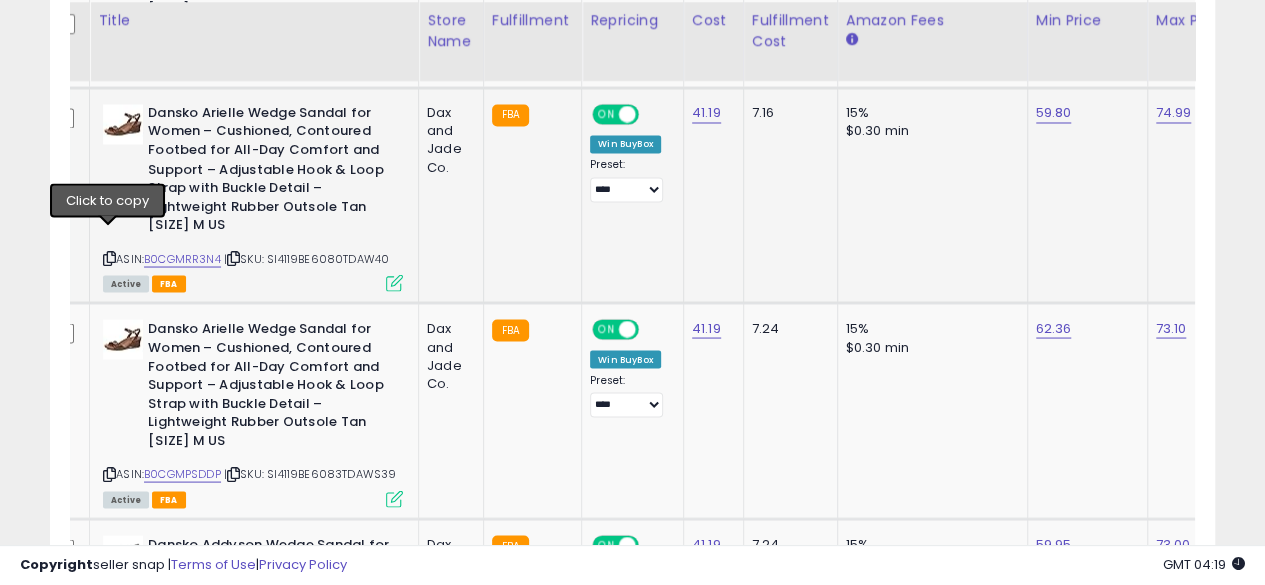 click at bounding box center (109, 257) 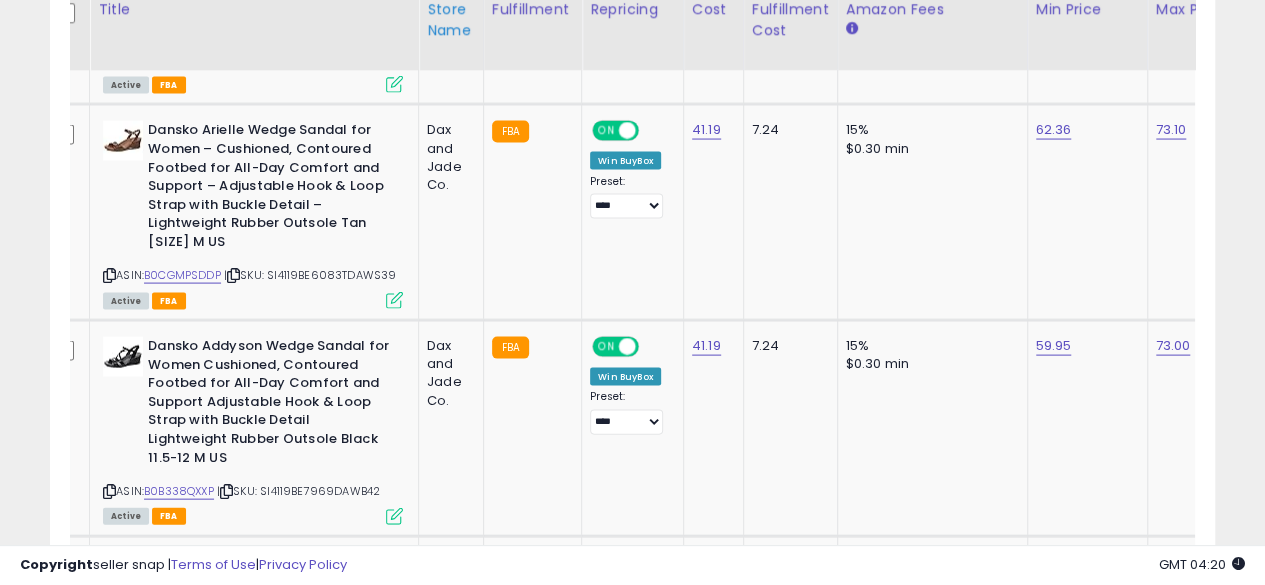 scroll, scrollTop: 1942, scrollLeft: 0, axis: vertical 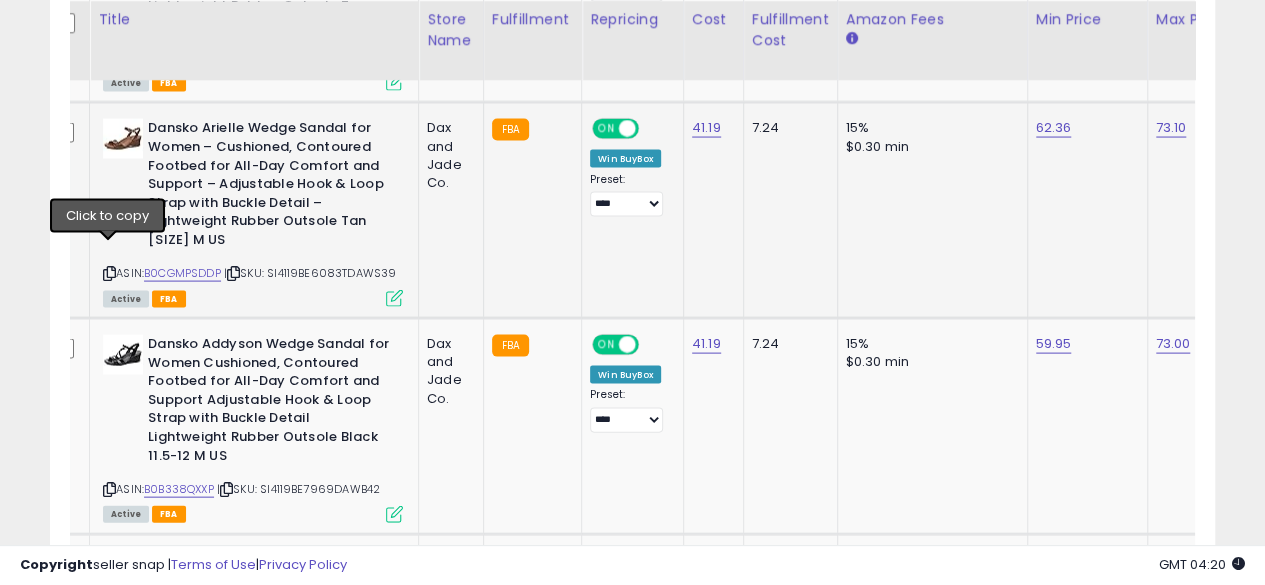 click at bounding box center (109, 273) 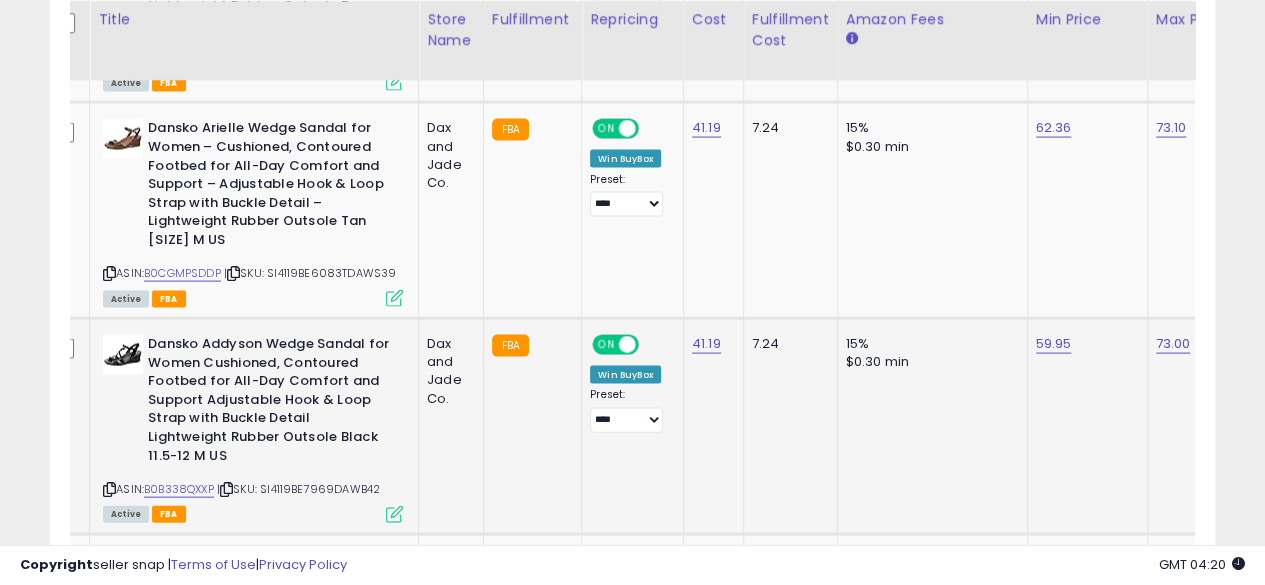 click on "15% $0.30 min" 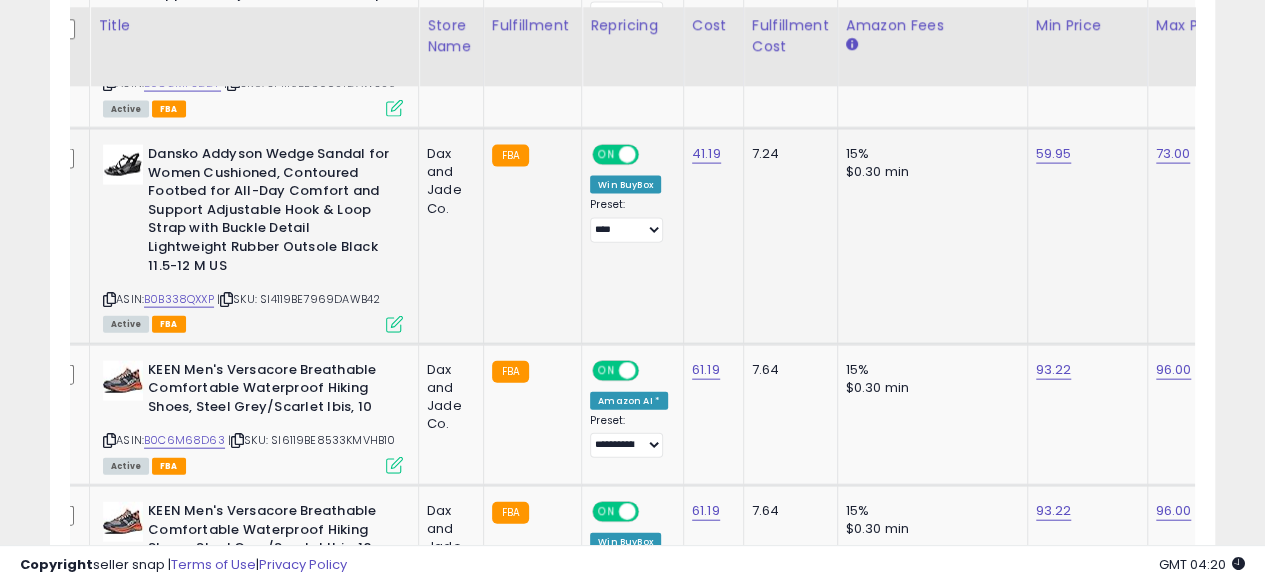 scroll, scrollTop: 2138, scrollLeft: 0, axis: vertical 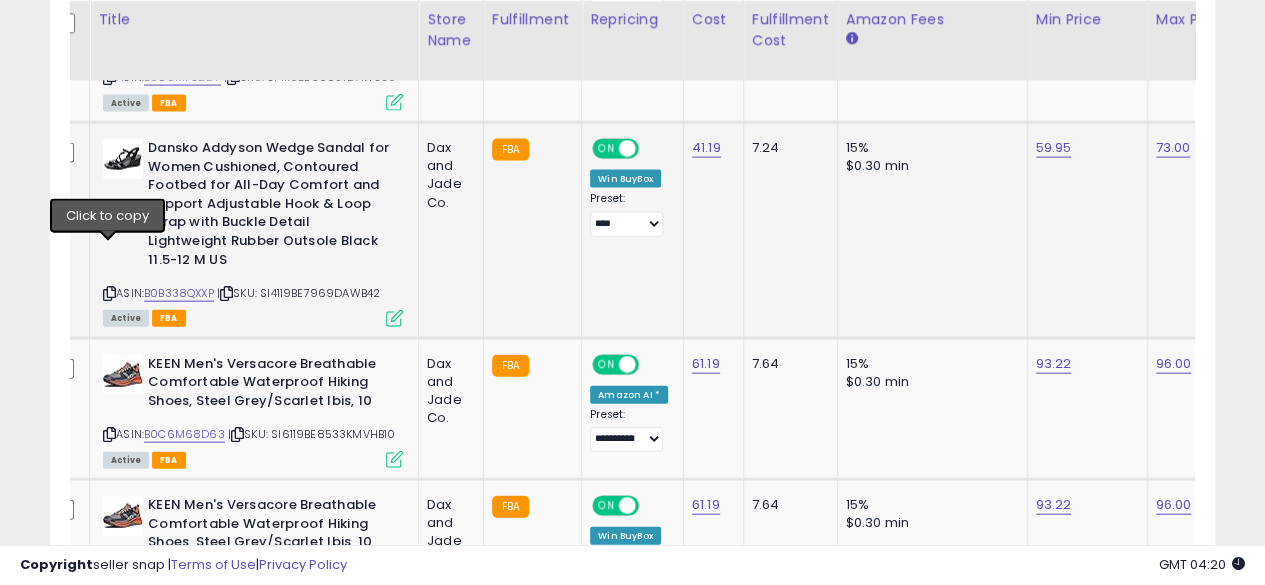 click at bounding box center (109, 293) 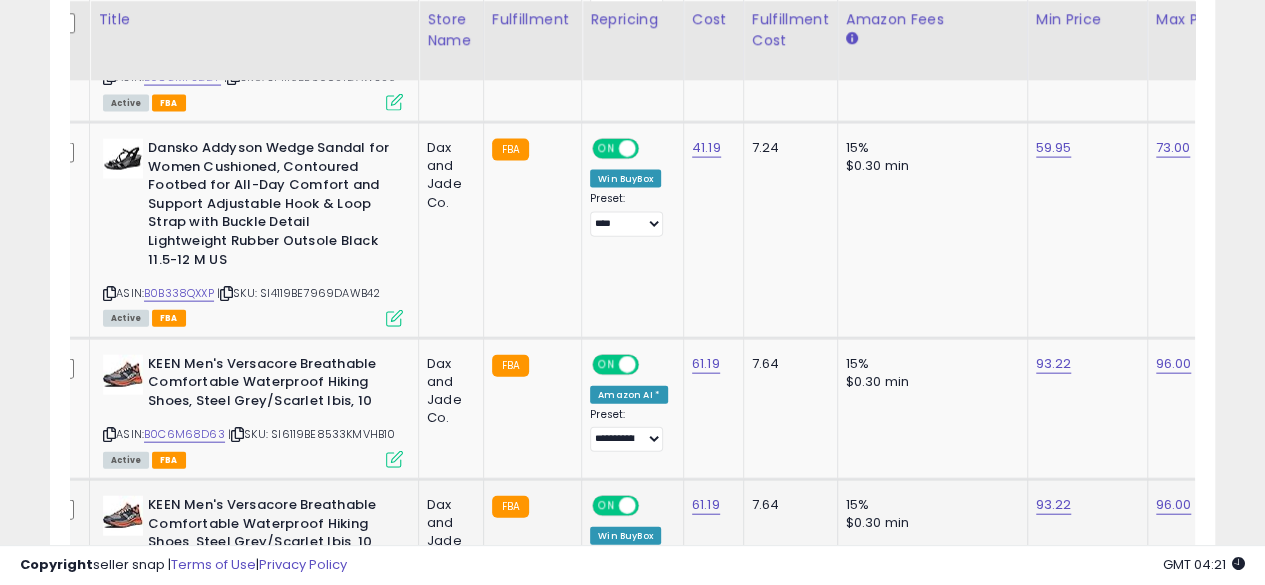 click on "15% $0.30 min" 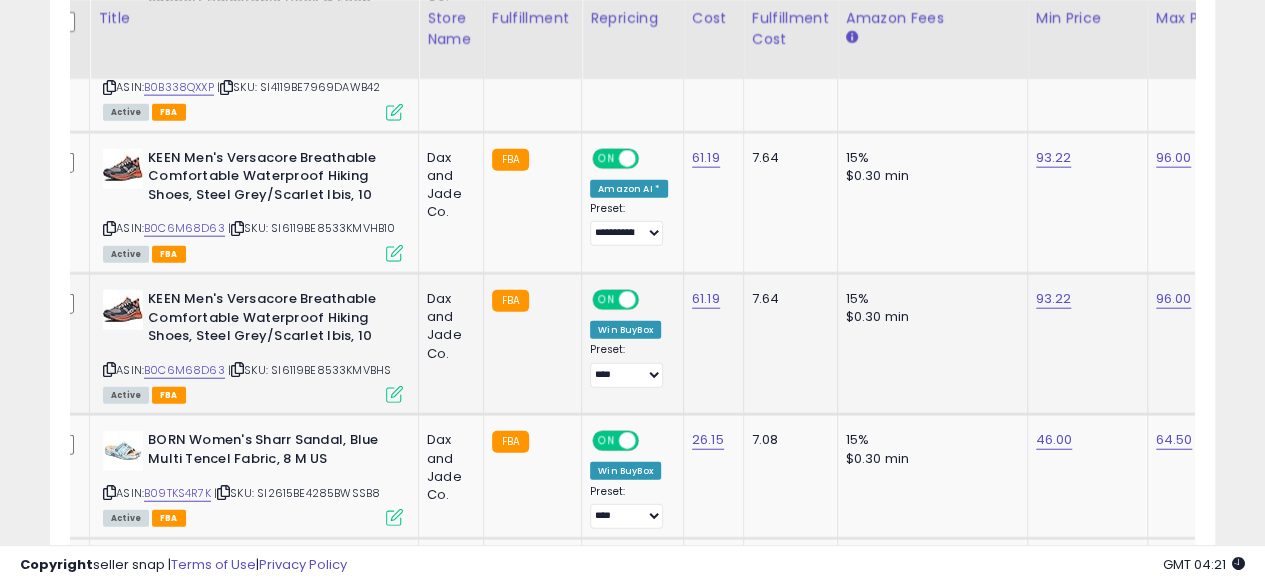 scroll, scrollTop: 2346, scrollLeft: 0, axis: vertical 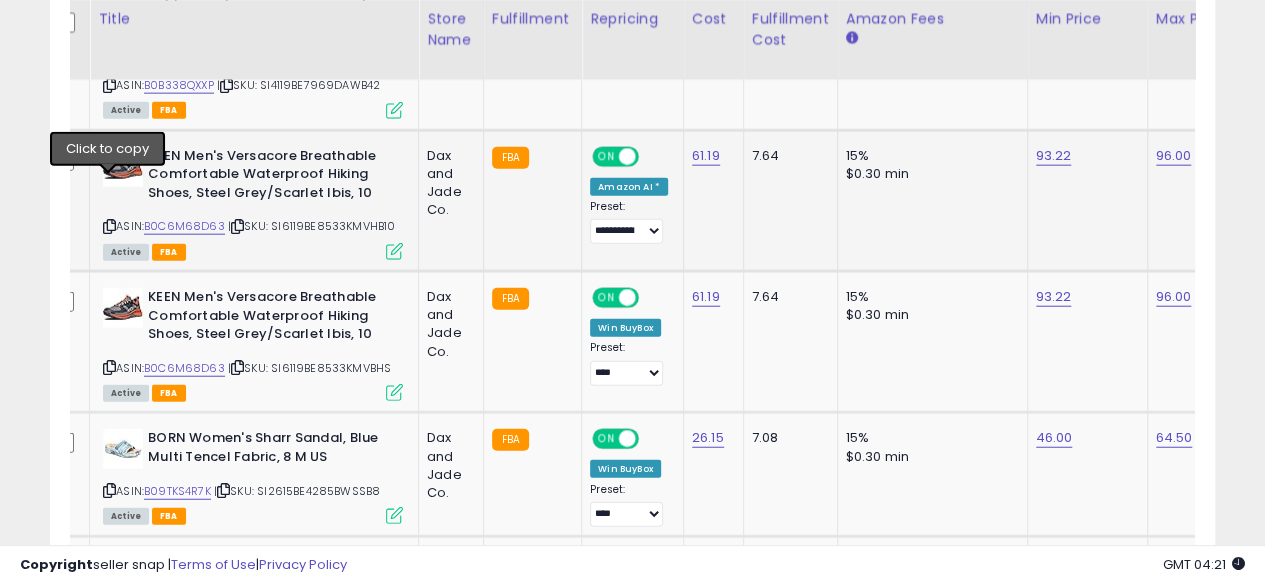 click at bounding box center (109, 226) 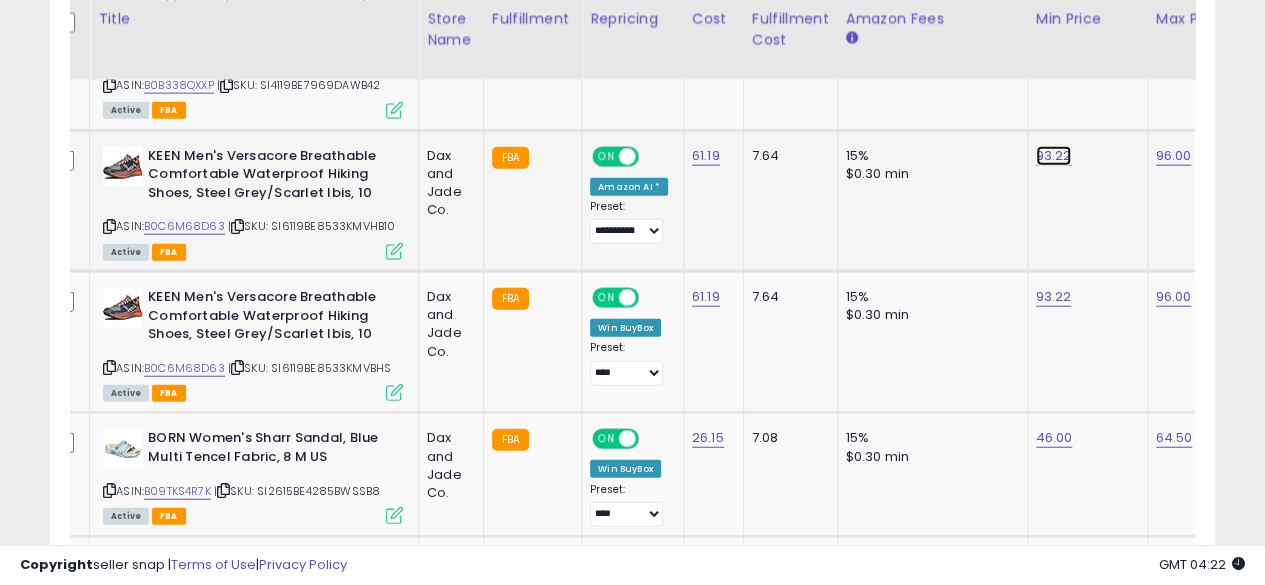 click on "93.22" at bounding box center (1056, -1272) 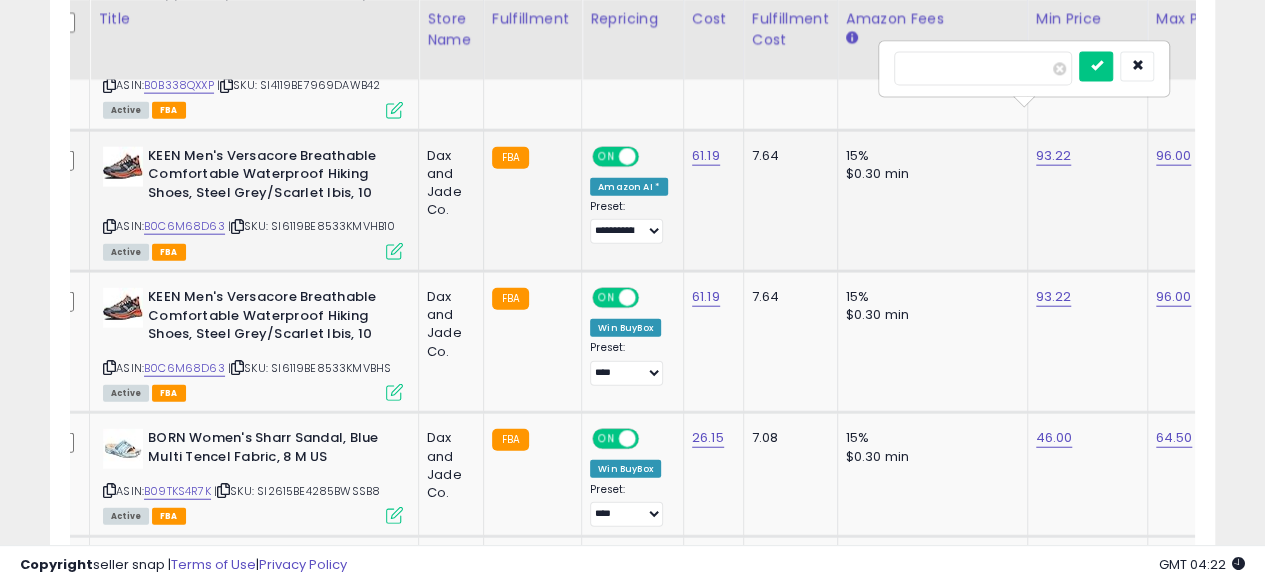 scroll, scrollTop: 0, scrollLeft: 73, axis: horizontal 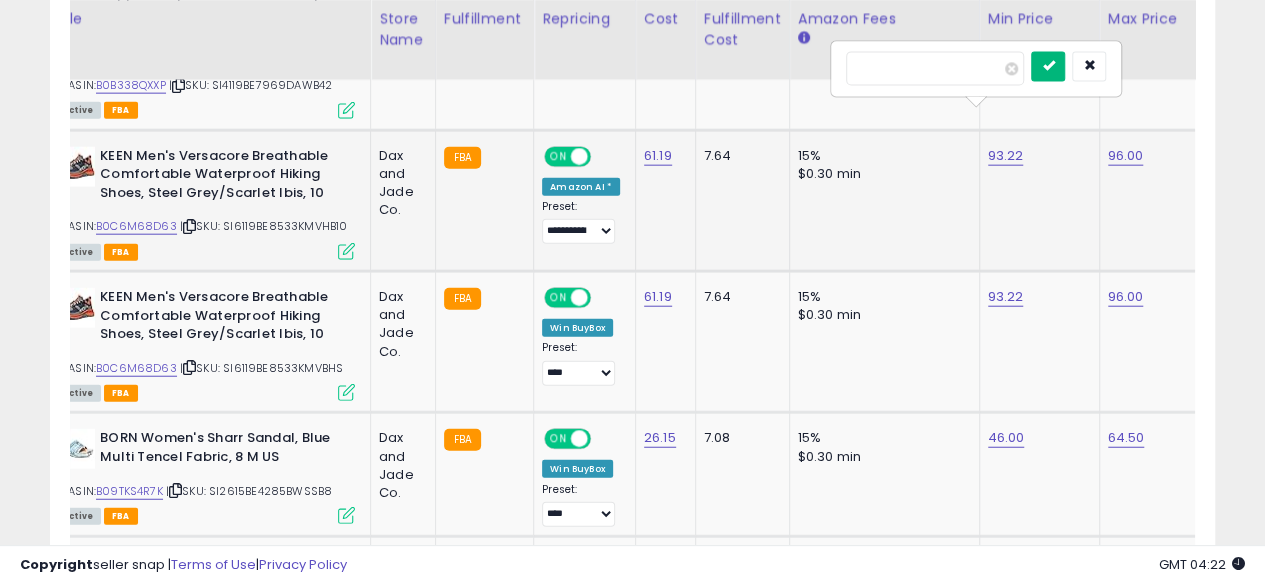 type on "*****" 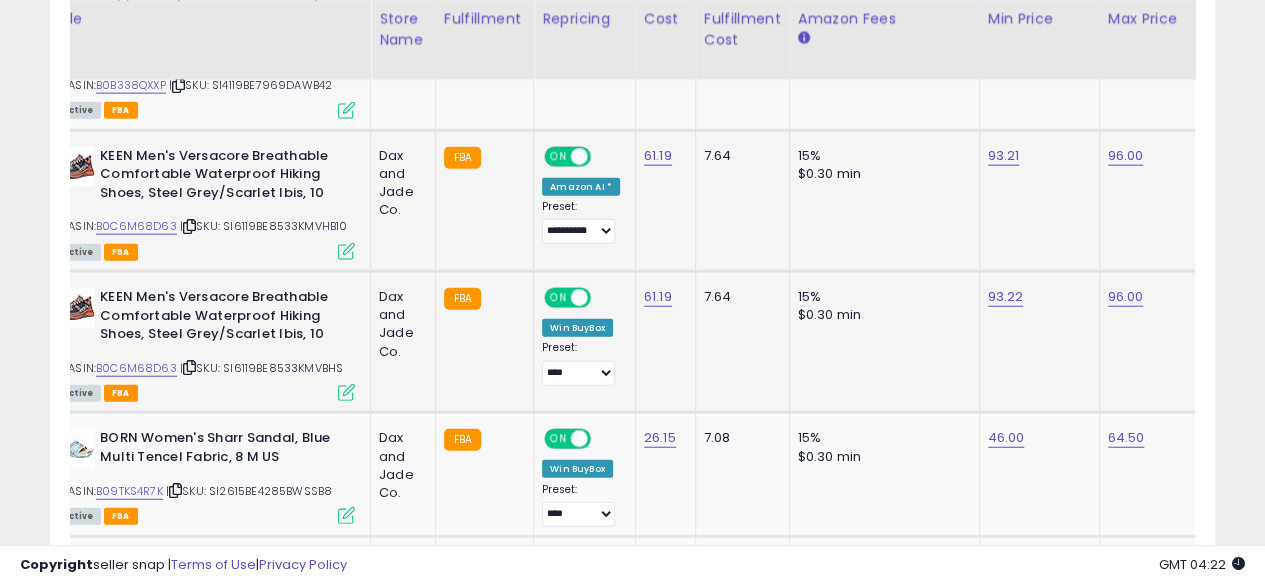 click on "15% $0.30 min" 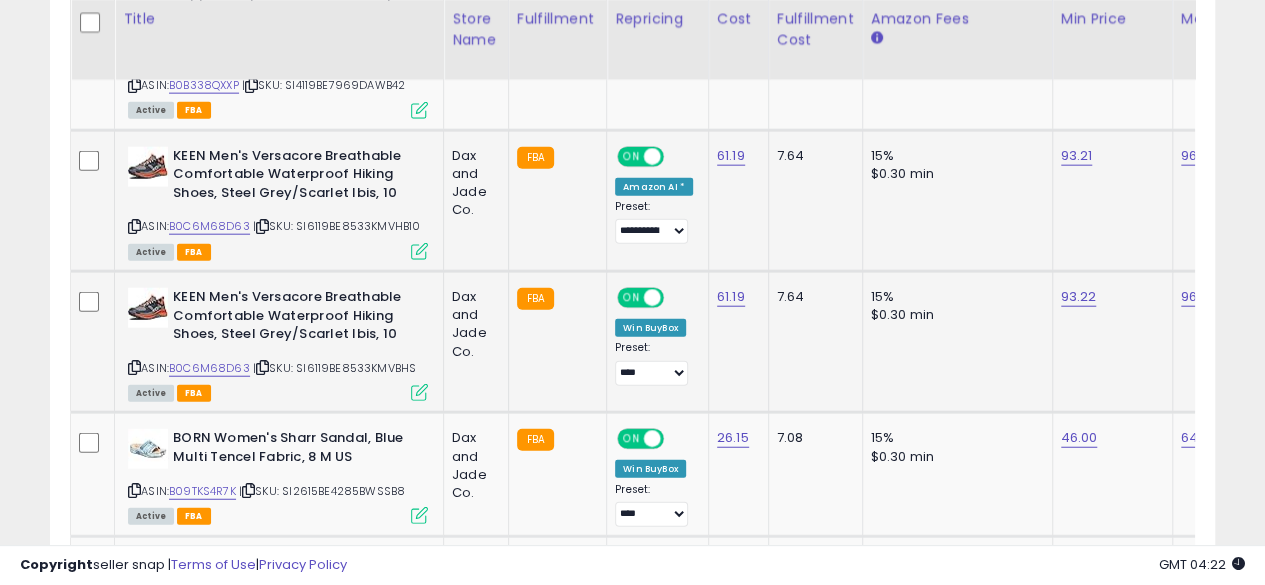 scroll, scrollTop: 0, scrollLeft: 0, axis: both 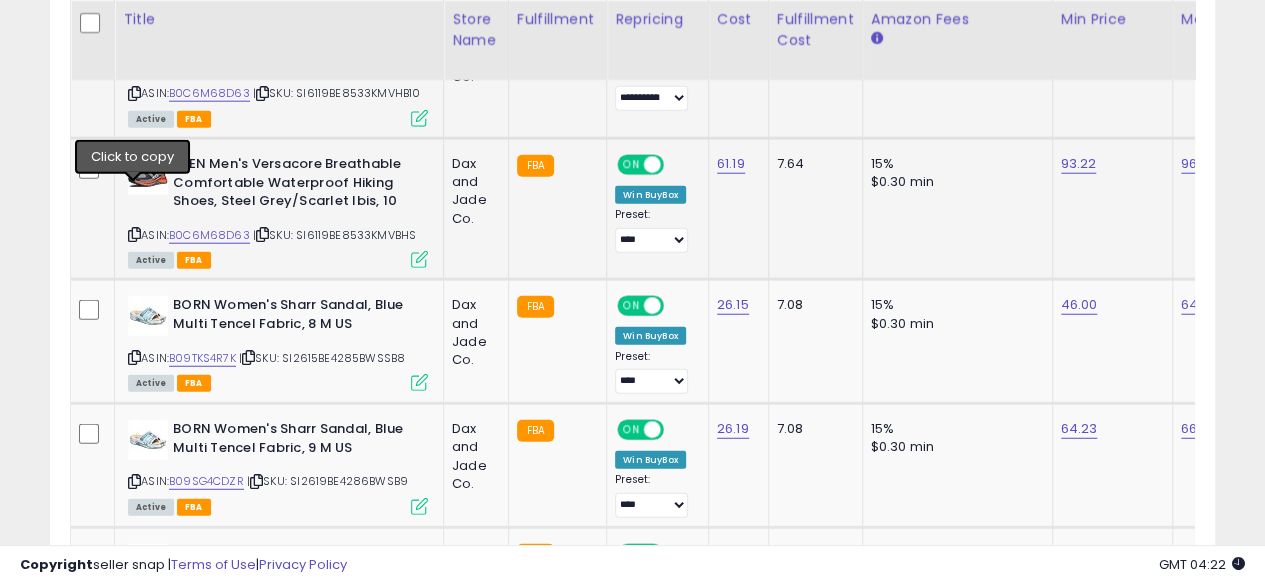 click at bounding box center (134, 234) 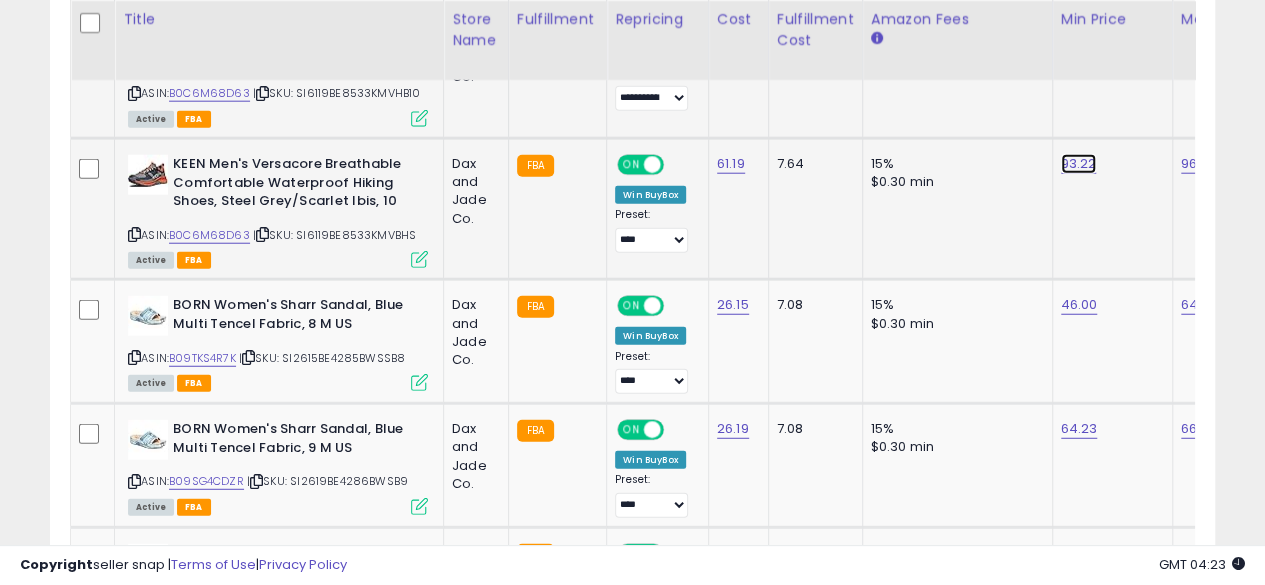 click on "93.22" at bounding box center [1081, -1405] 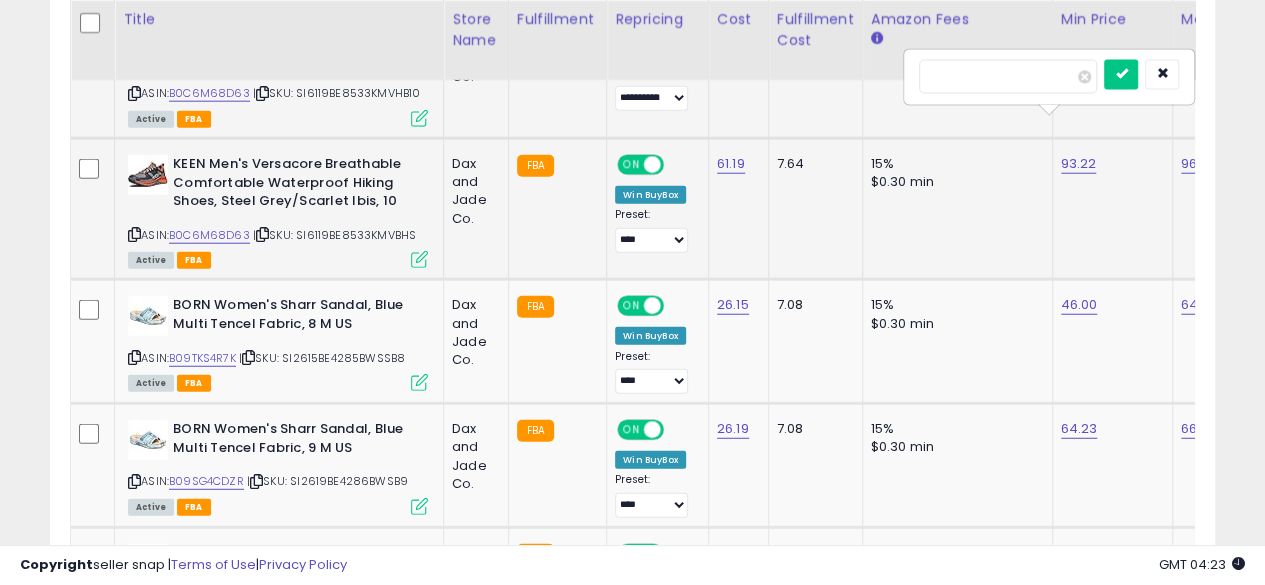 scroll, scrollTop: 0, scrollLeft: 73, axis: horizontal 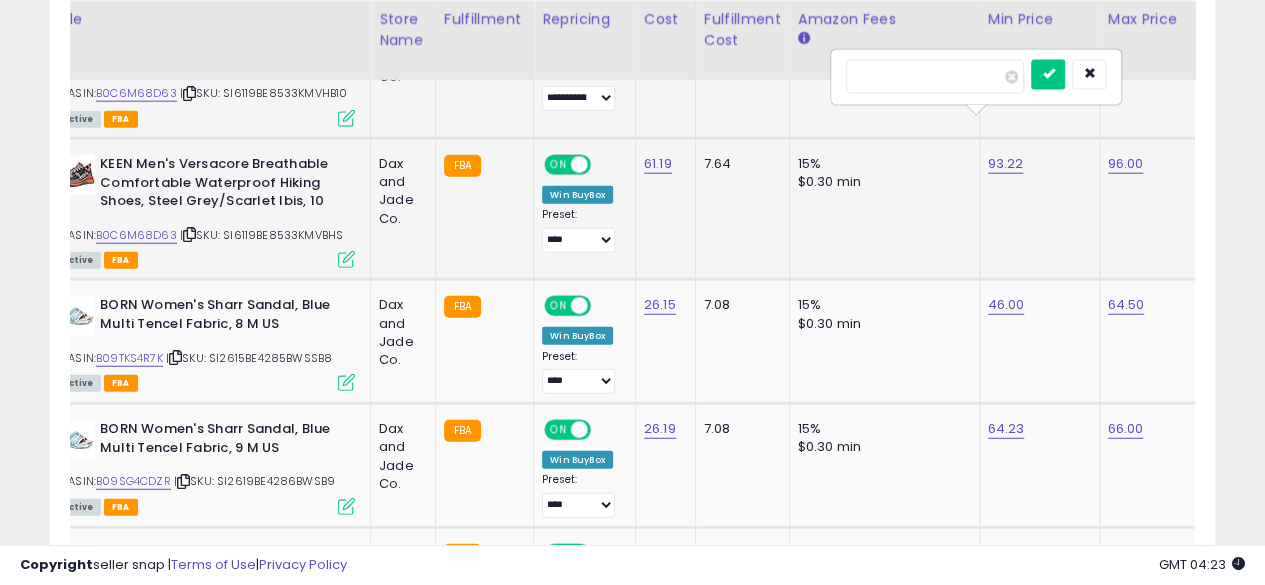 type on "*****" 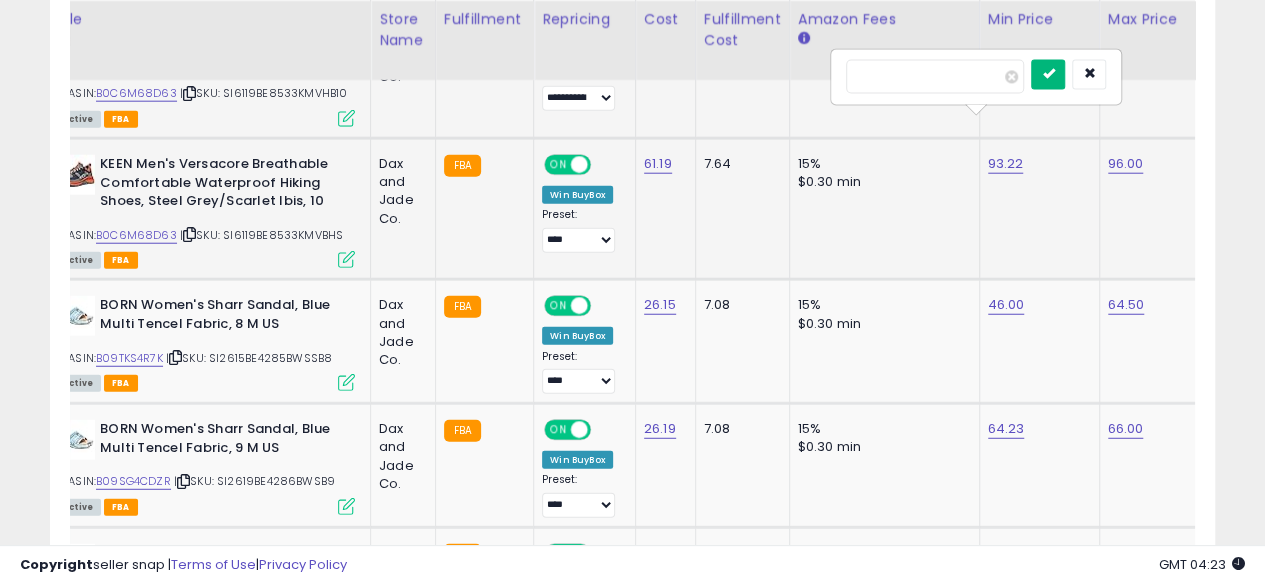 click at bounding box center (1048, 74) 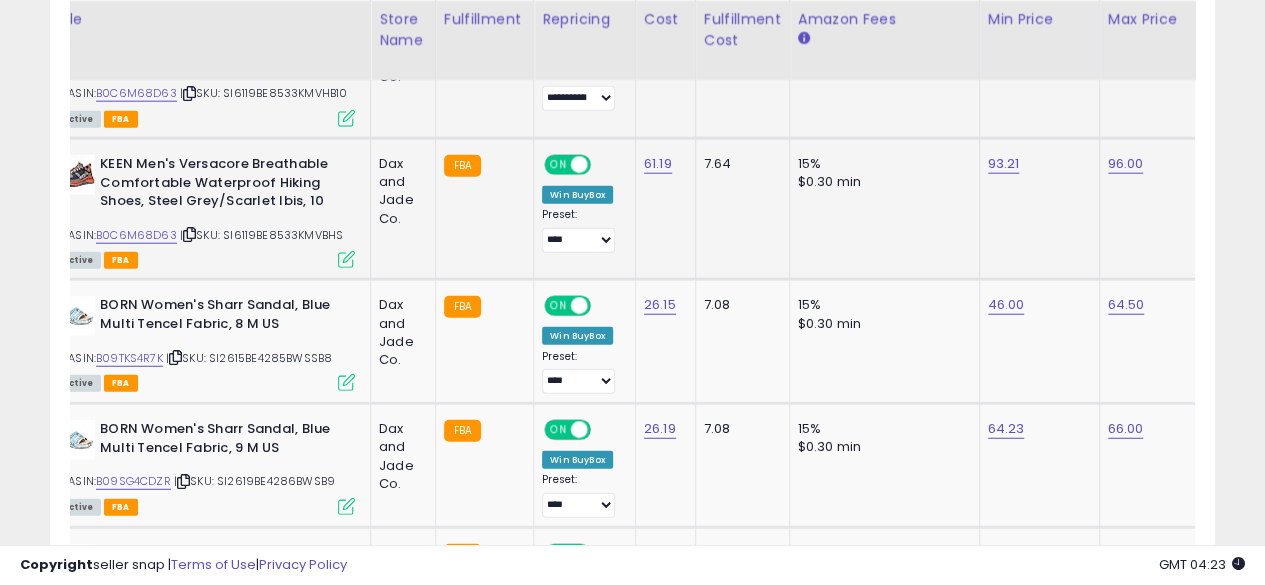 scroll, scrollTop: 0, scrollLeft: 3, axis: horizontal 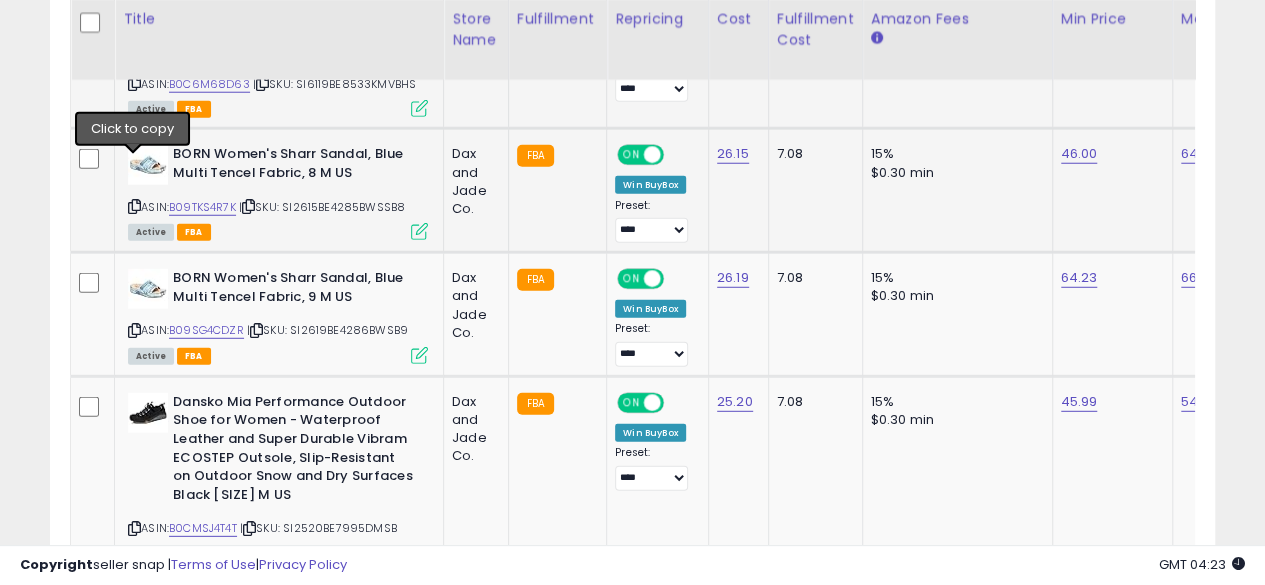 click at bounding box center [134, 206] 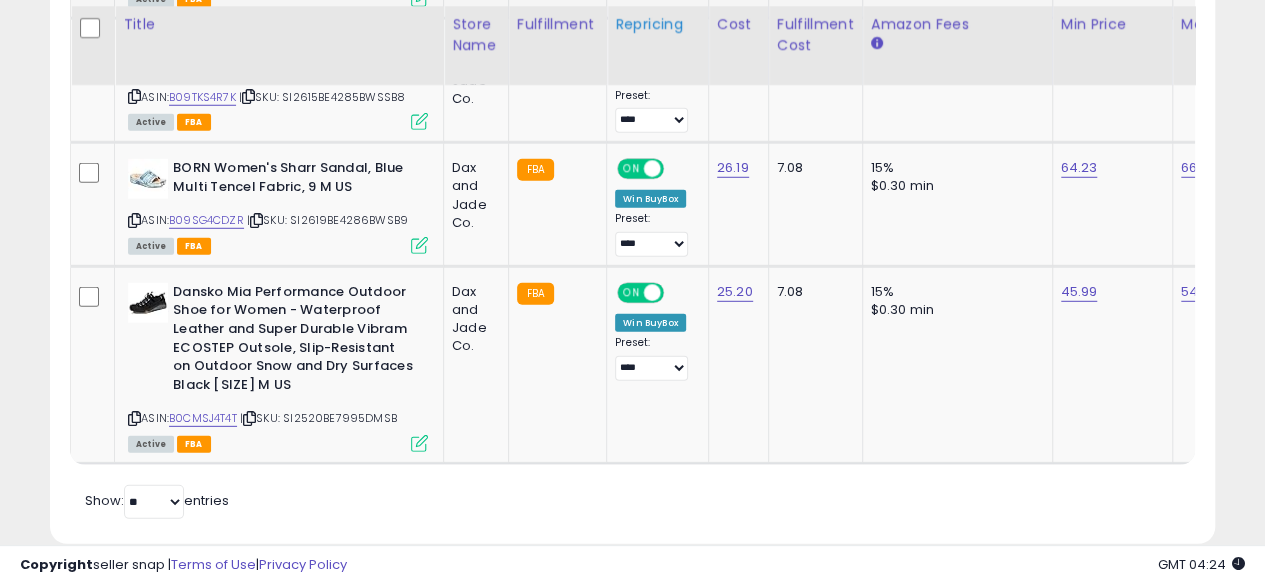 scroll, scrollTop: 2745, scrollLeft: 0, axis: vertical 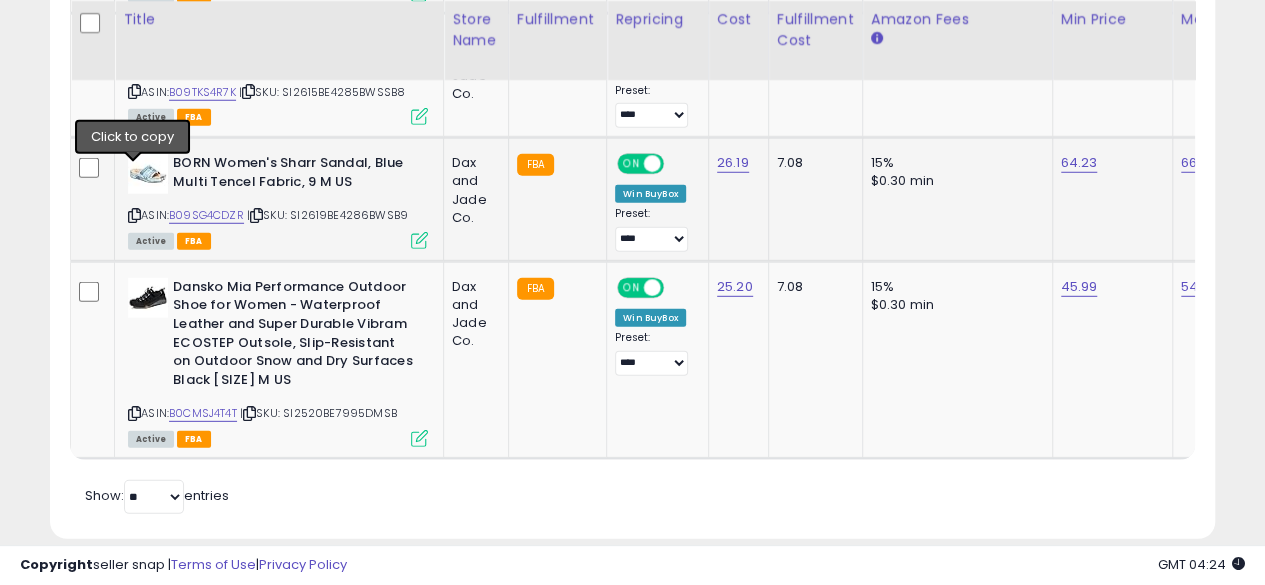 click at bounding box center [134, 215] 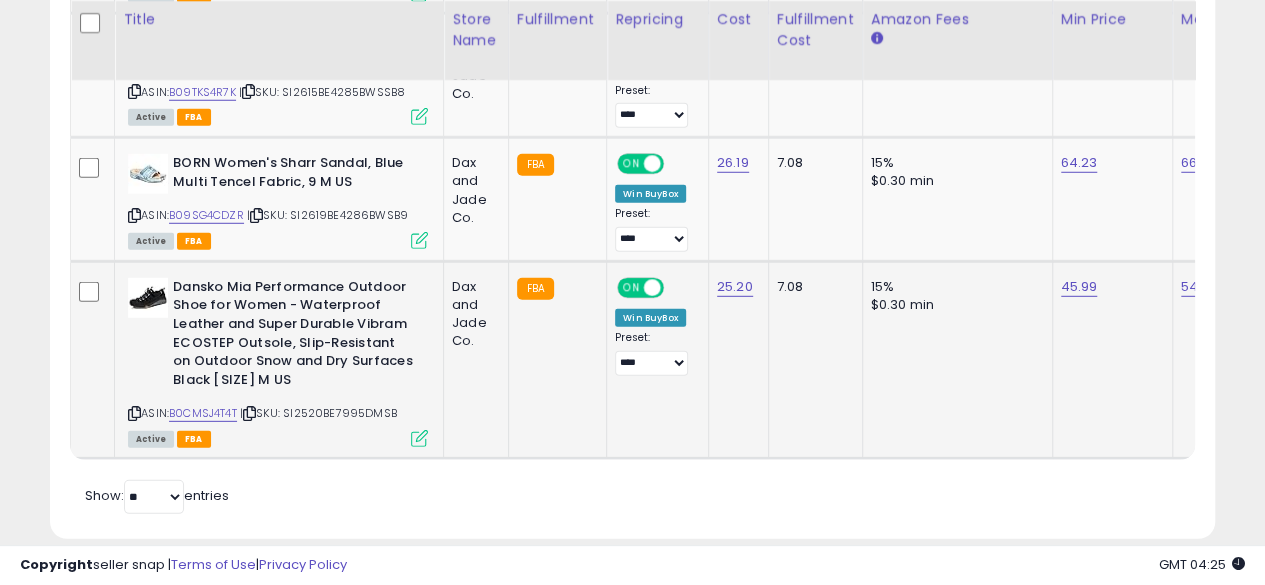 click on "15% $0.30 min" 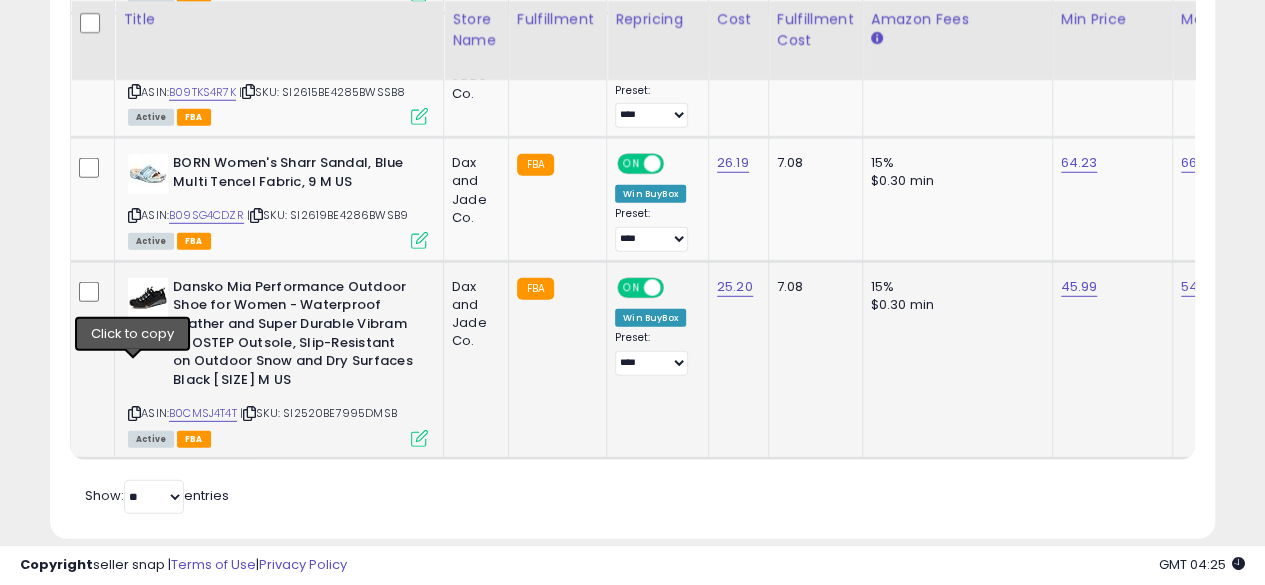 click at bounding box center (134, 413) 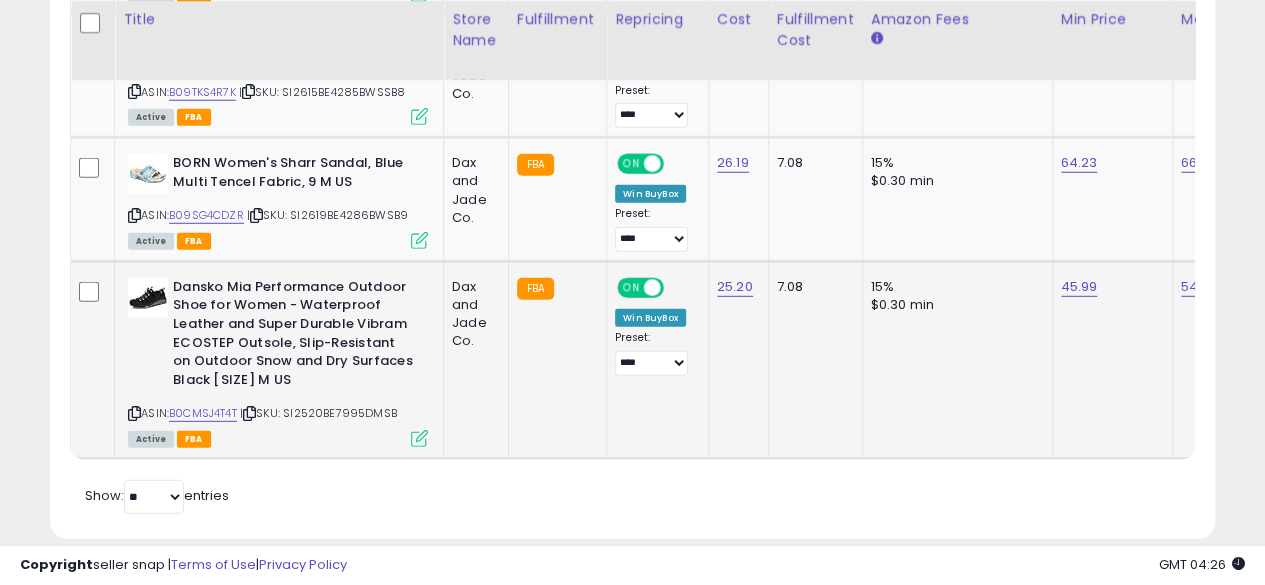 click on "15% $0.30 min" 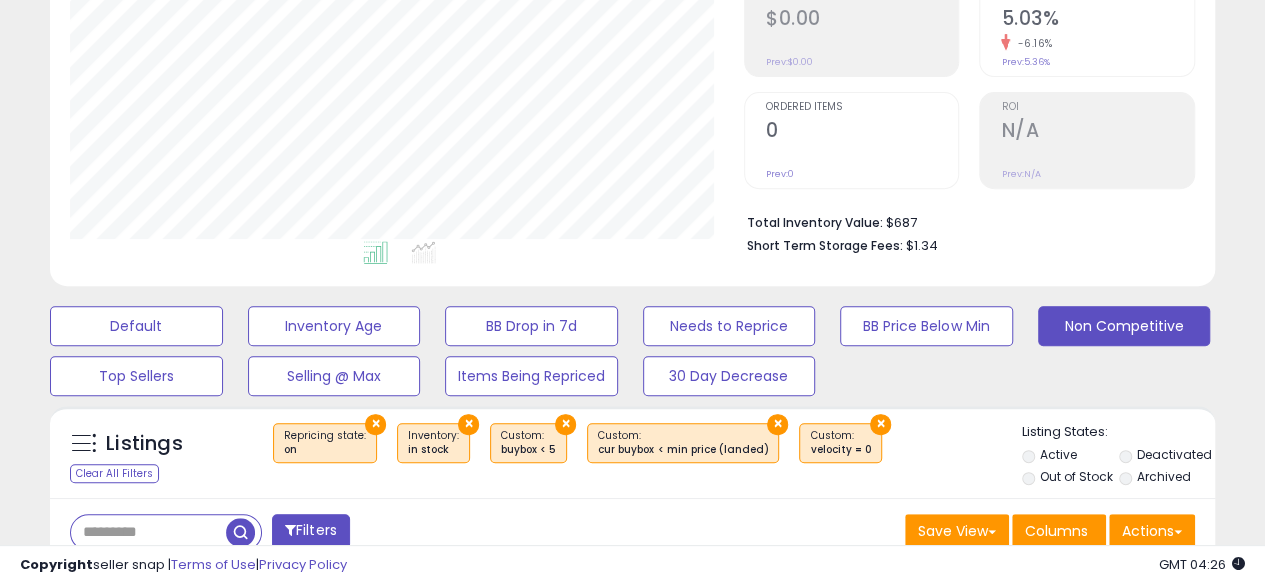 scroll, scrollTop: 0, scrollLeft: 0, axis: both 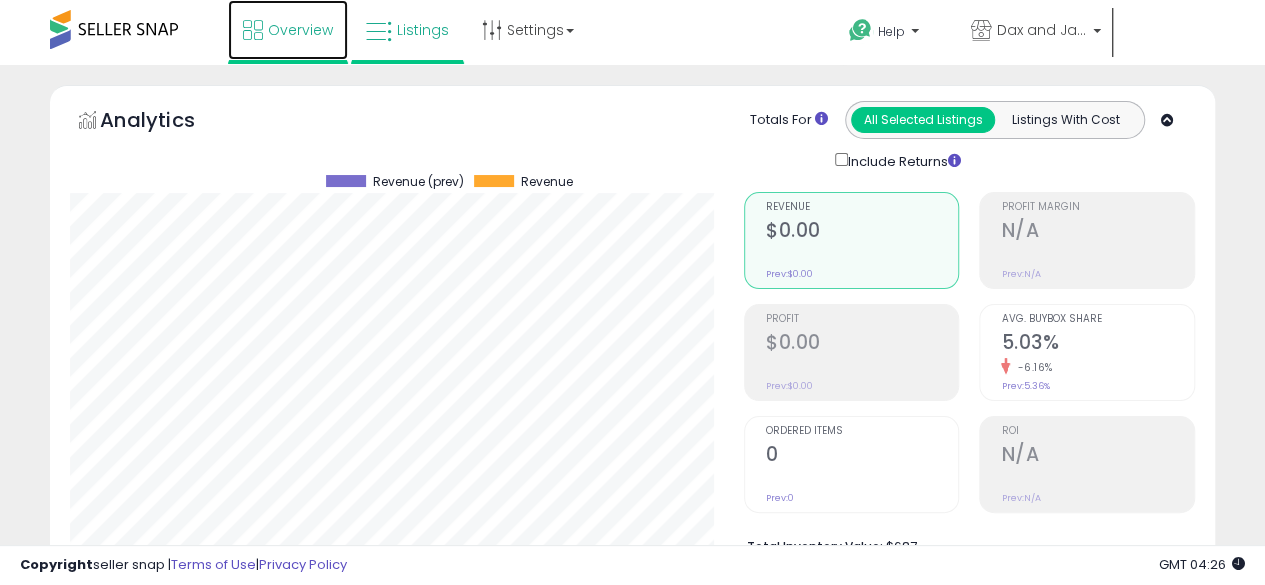 click on "Overview" at bounding box center [288, 30] 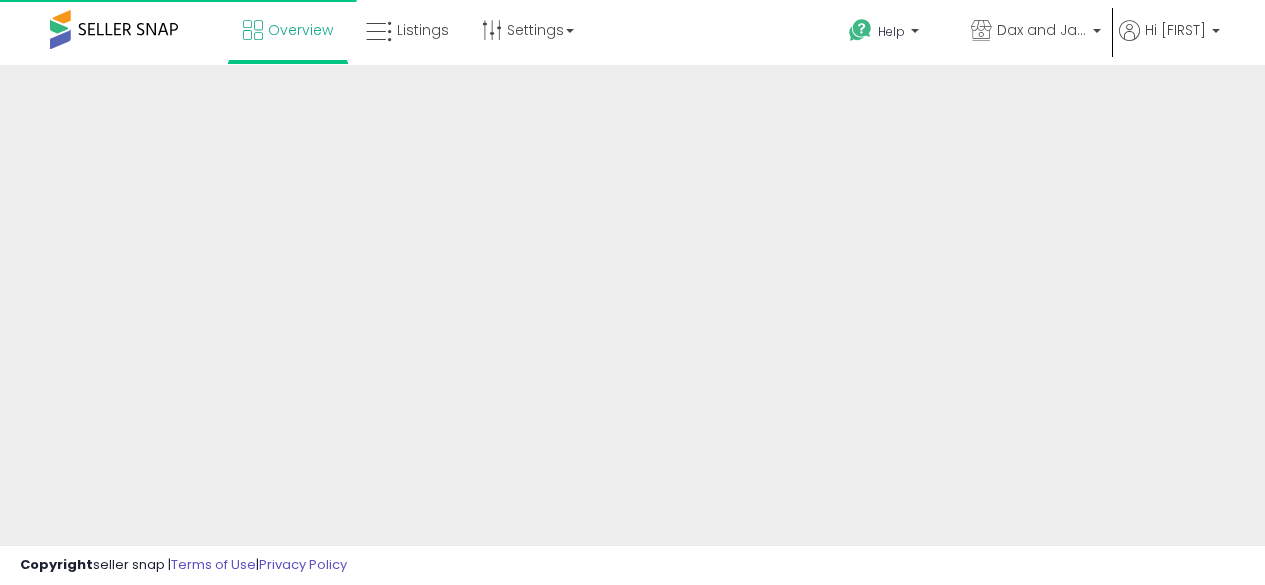 scroll, scrollTop: 0, scrollLeft: 0, axis: both 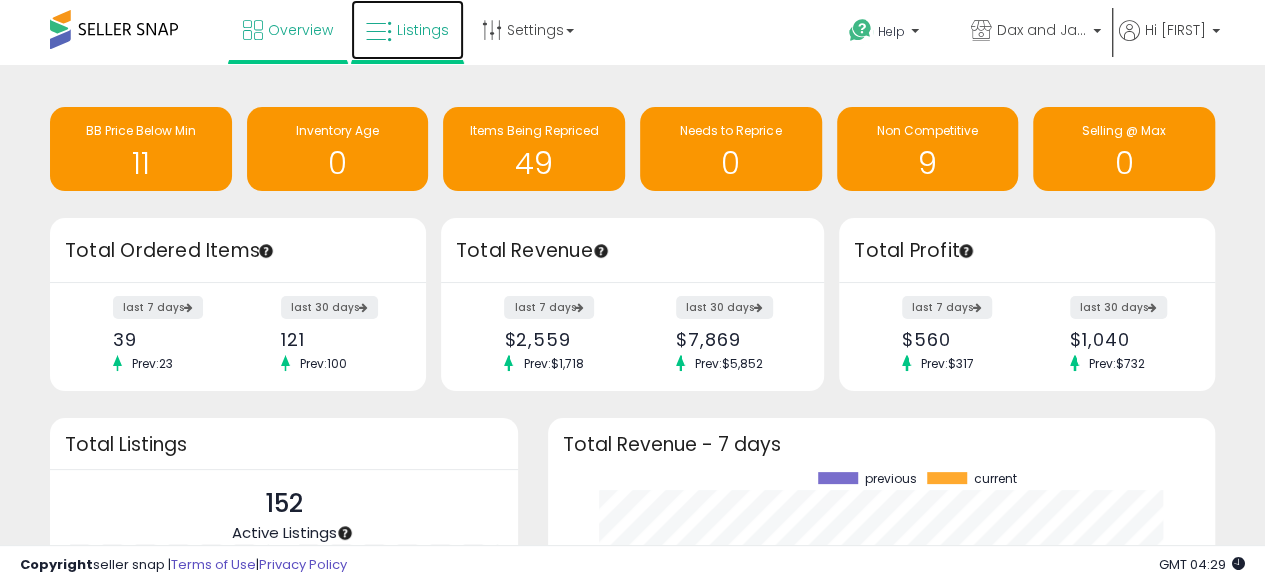 click at bounding box center (379, 32) 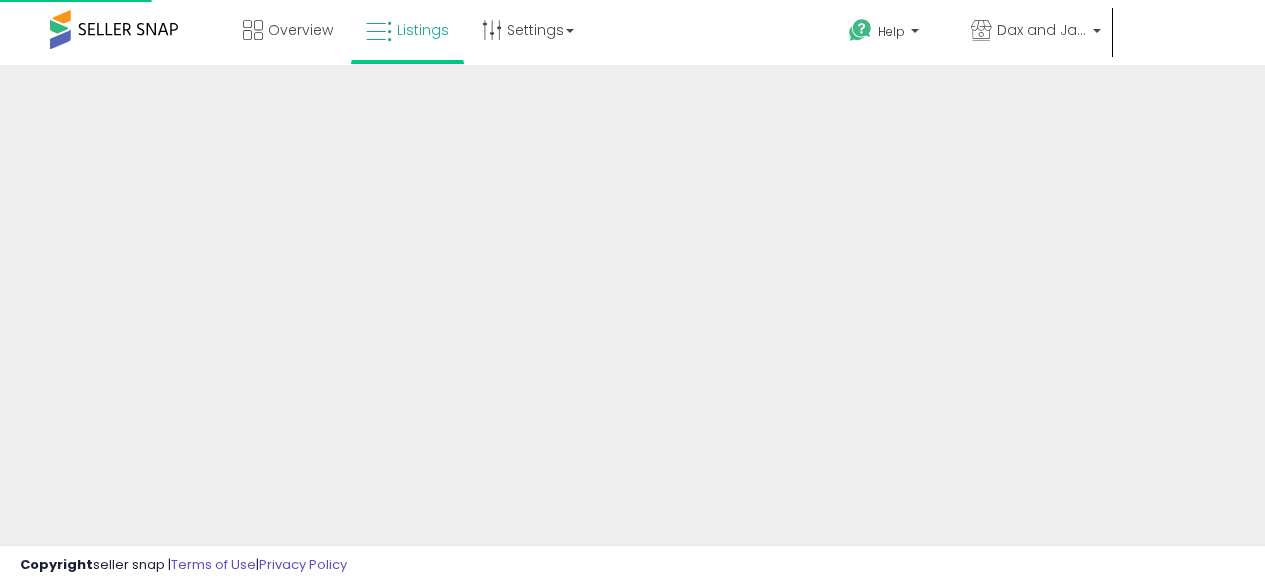 scroll, scrollTop: 0, scrollLeft: 0, axis: both 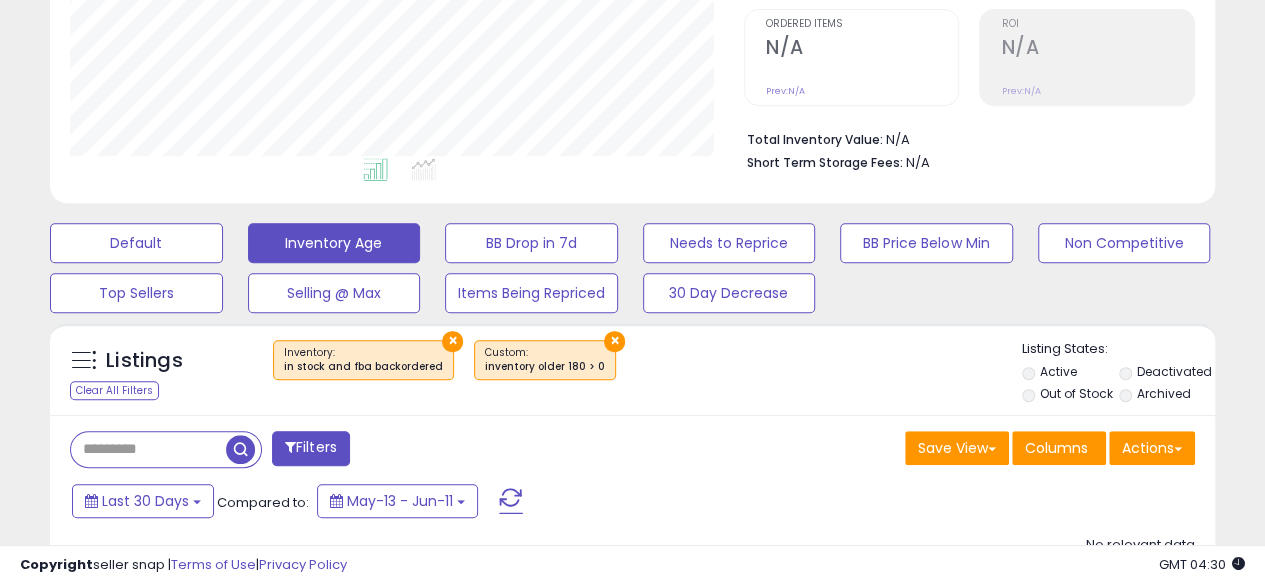 click on "×" at bounding box center (614, 341) 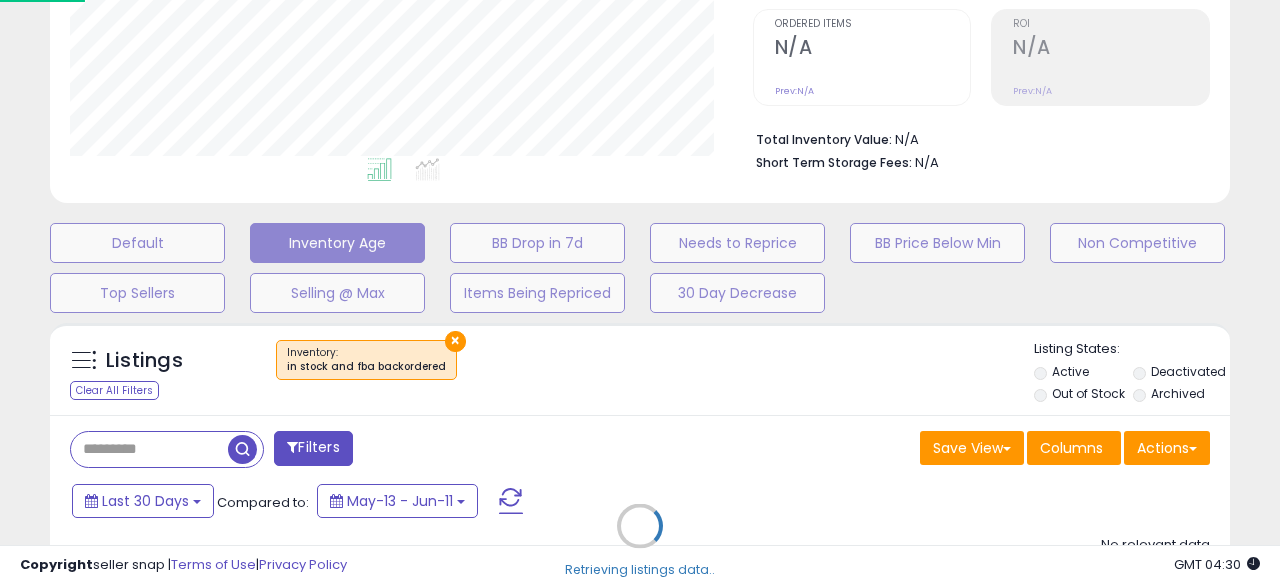 scroll, scrollTop: 999590, scrollLeft: 999317, axis: both 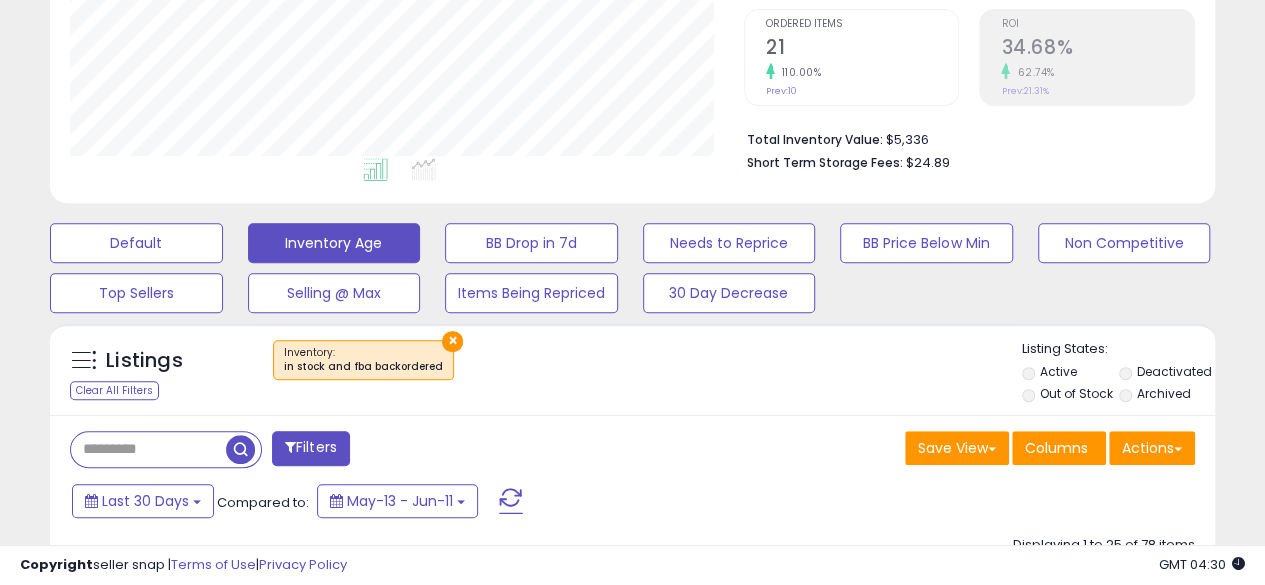 click on "×" at bounding box center [452, 341] 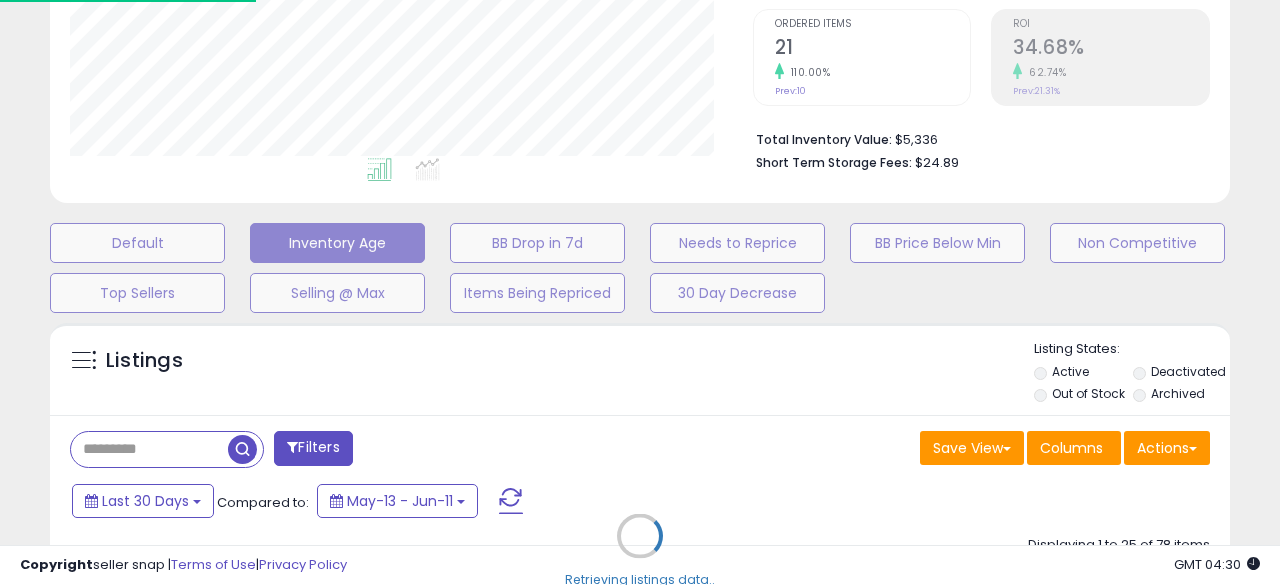 click on "Retrieving listings data.." at bounding box center (640, 551) 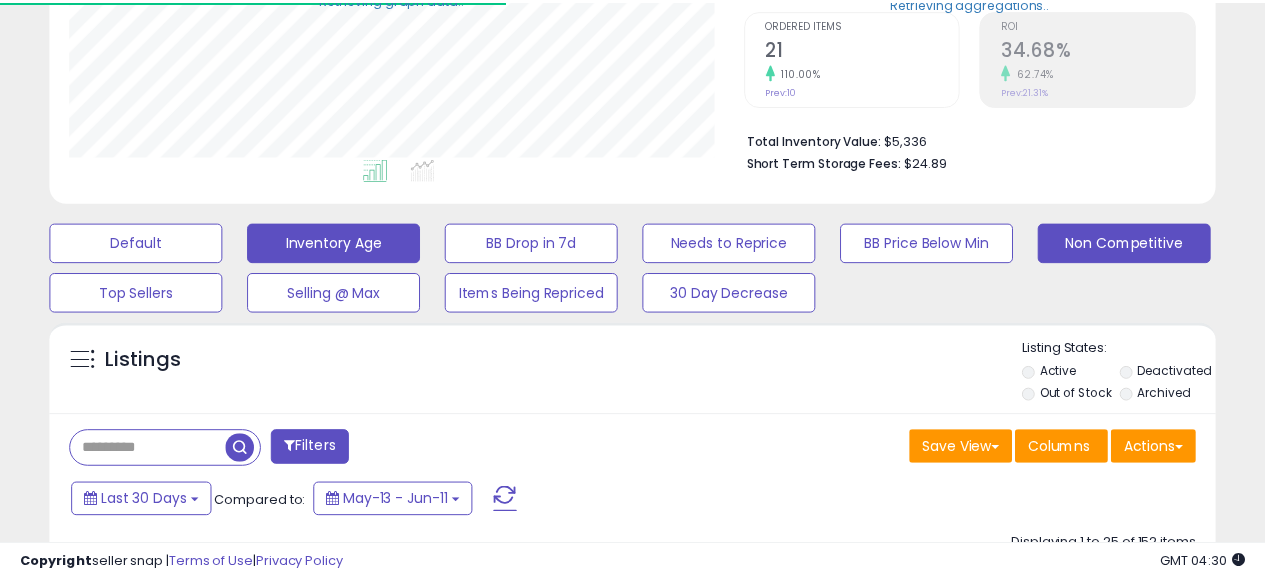 scroll, scrollTop: 999590, scrollLeft: 999326, axis: both 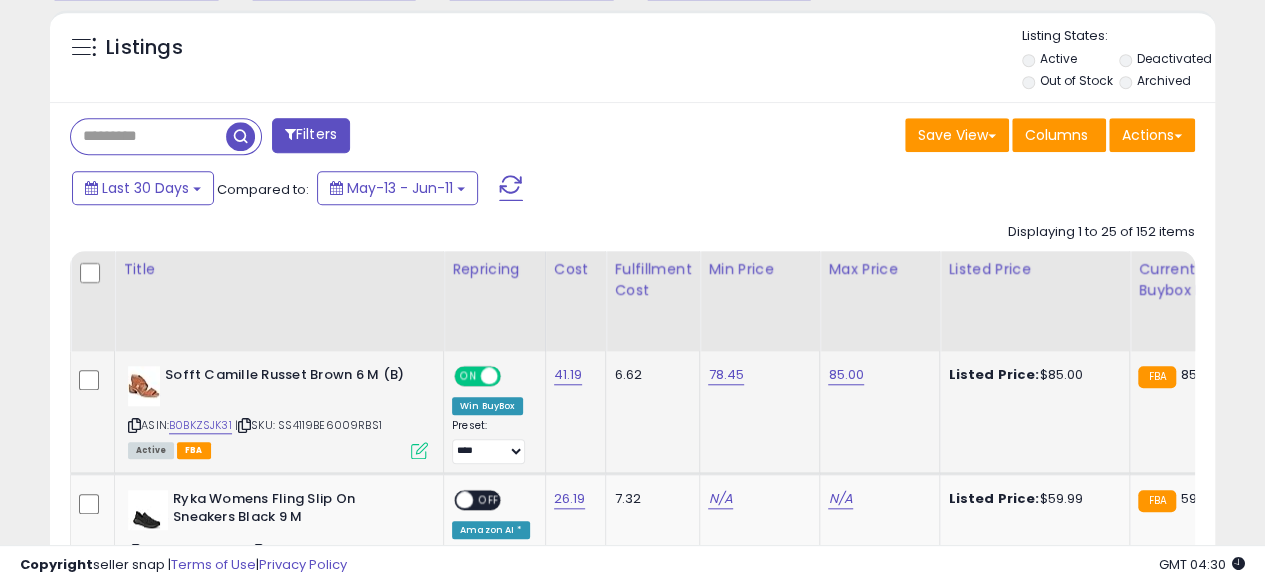 click on "85.00" 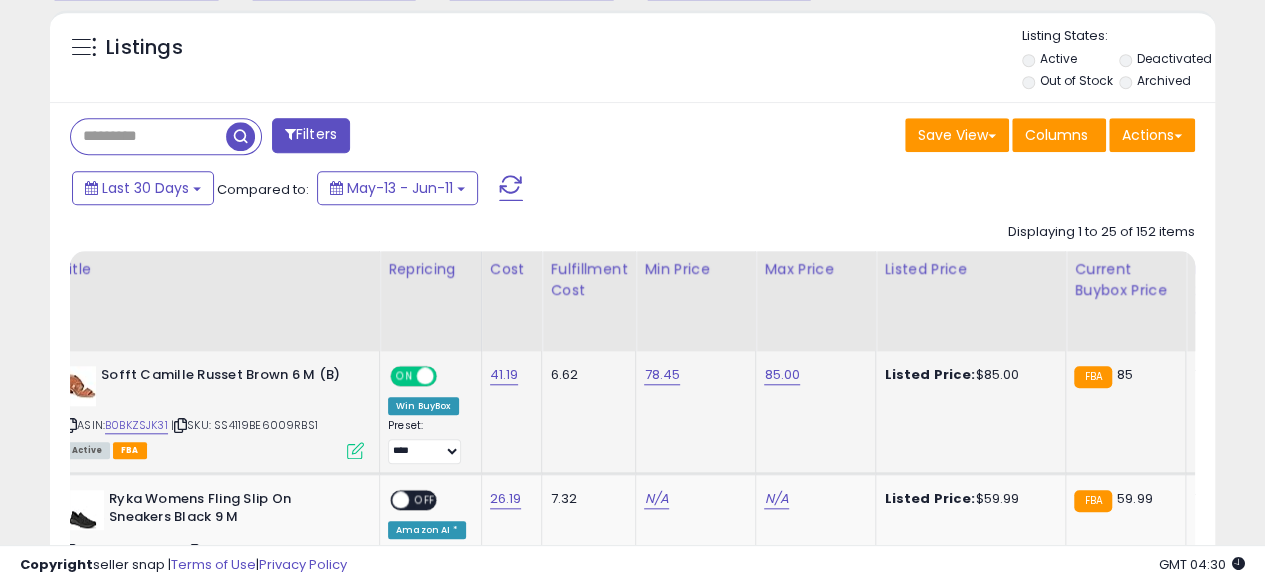scroll, scrollTop: 0, scrollLeft: 210, axis: horizontal 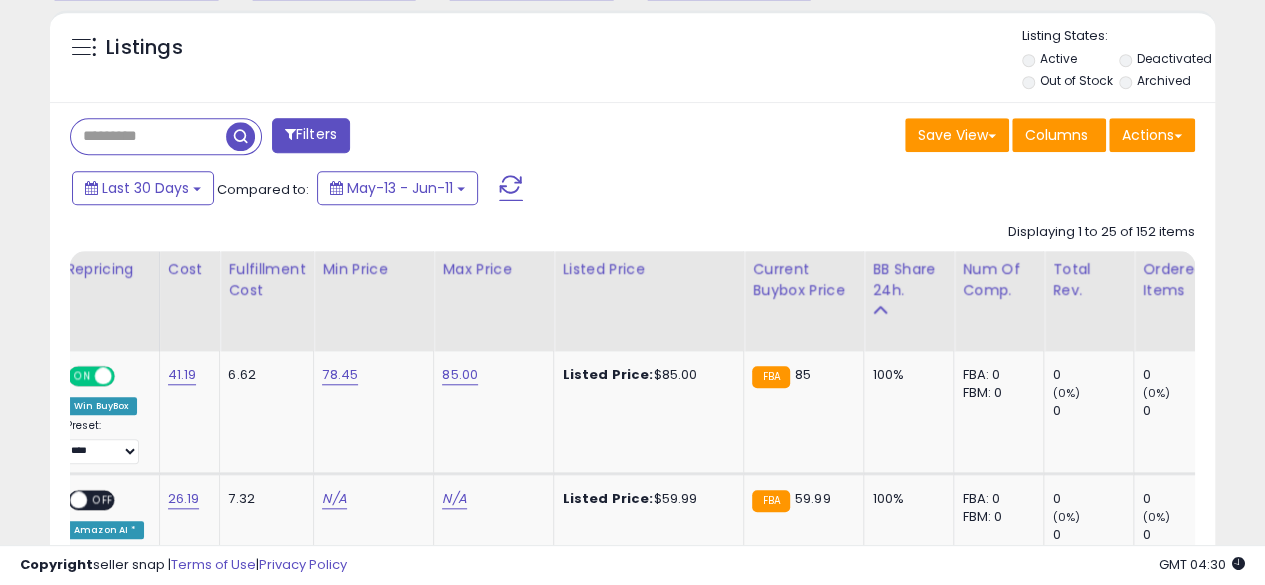 click on "Copyright  seller snap |  Terms of Use
|  Privacy Policy
GMT 04:30
Authorization required" at bounding box center [632, 565] 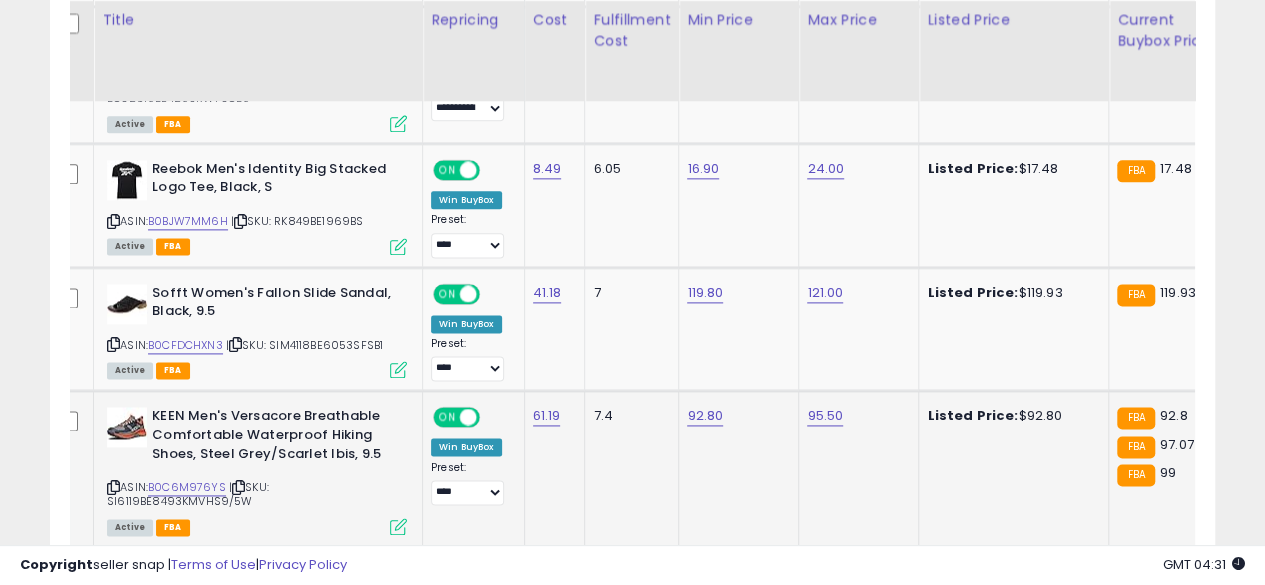 click on "FBA  92.8
FBA  97.07
FBA  99" 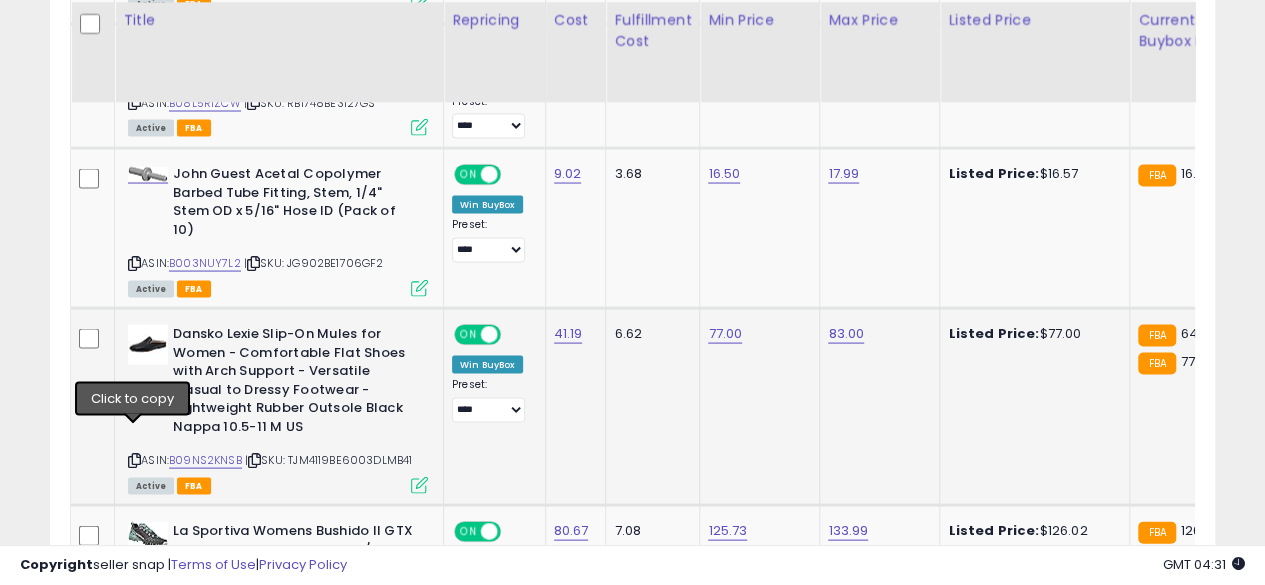 click at bounding box center [134, 459] 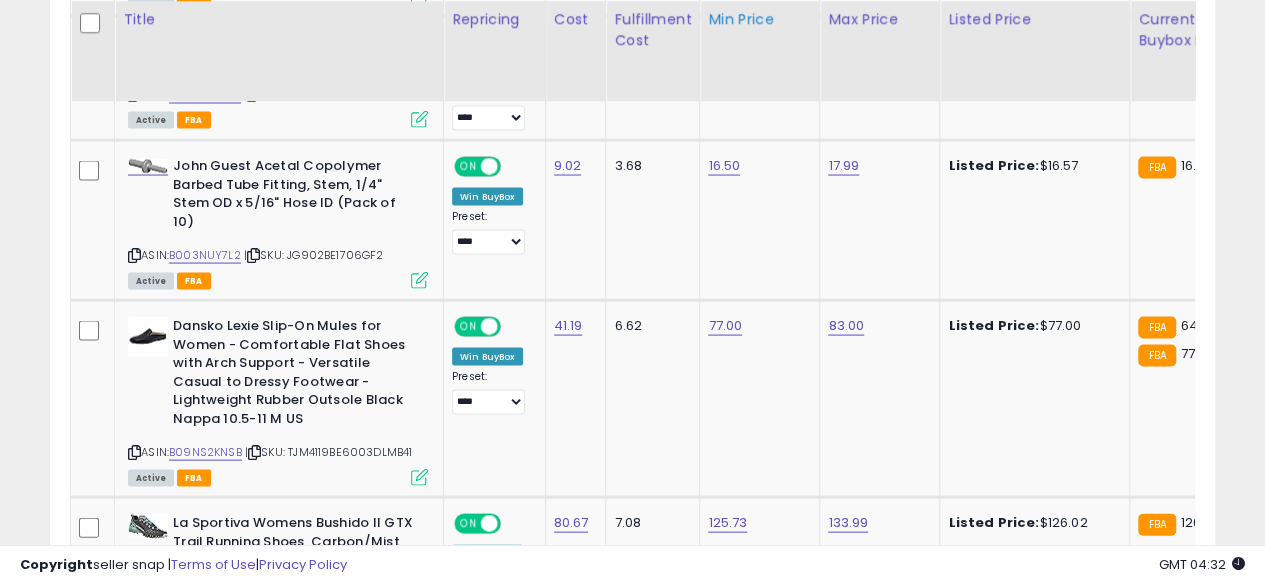 scroll, scrollTop: 1854, scrollLeft: 0, axis: vertical 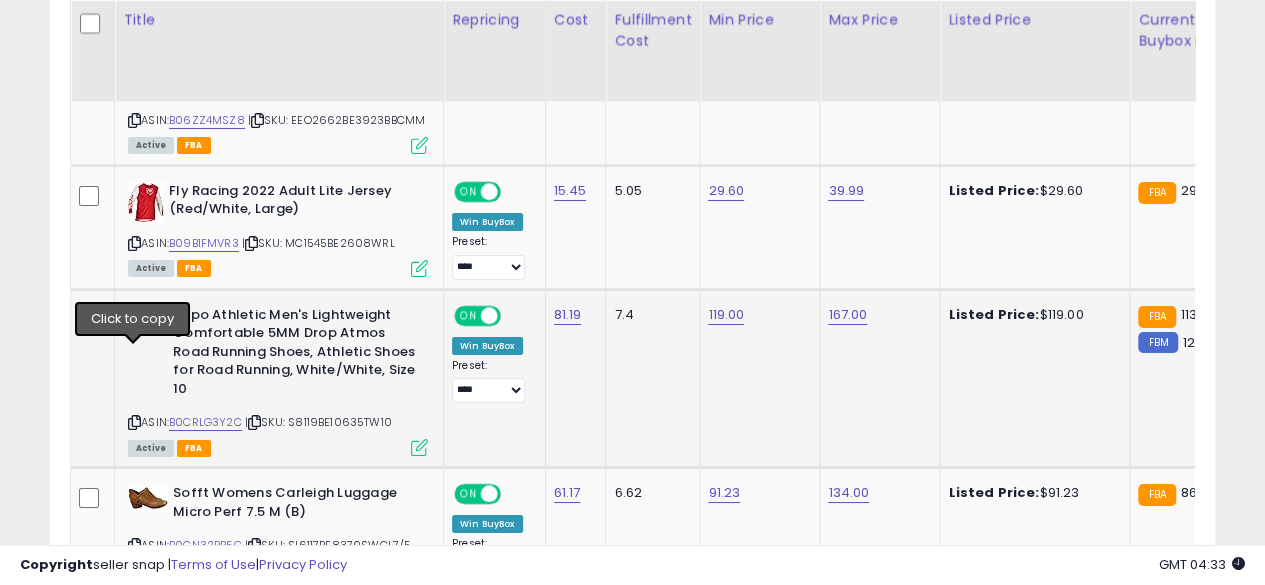 click at bounding box center [134, 422] 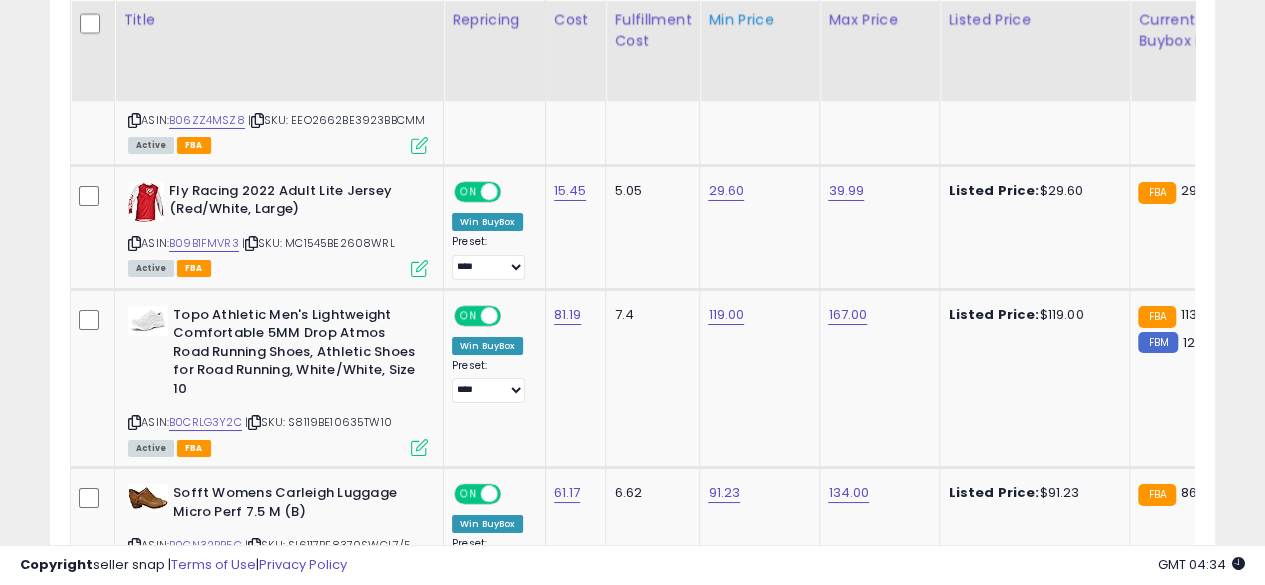 scroll, scrollTop: 0, scrollLeft: 14, axis: horizontal 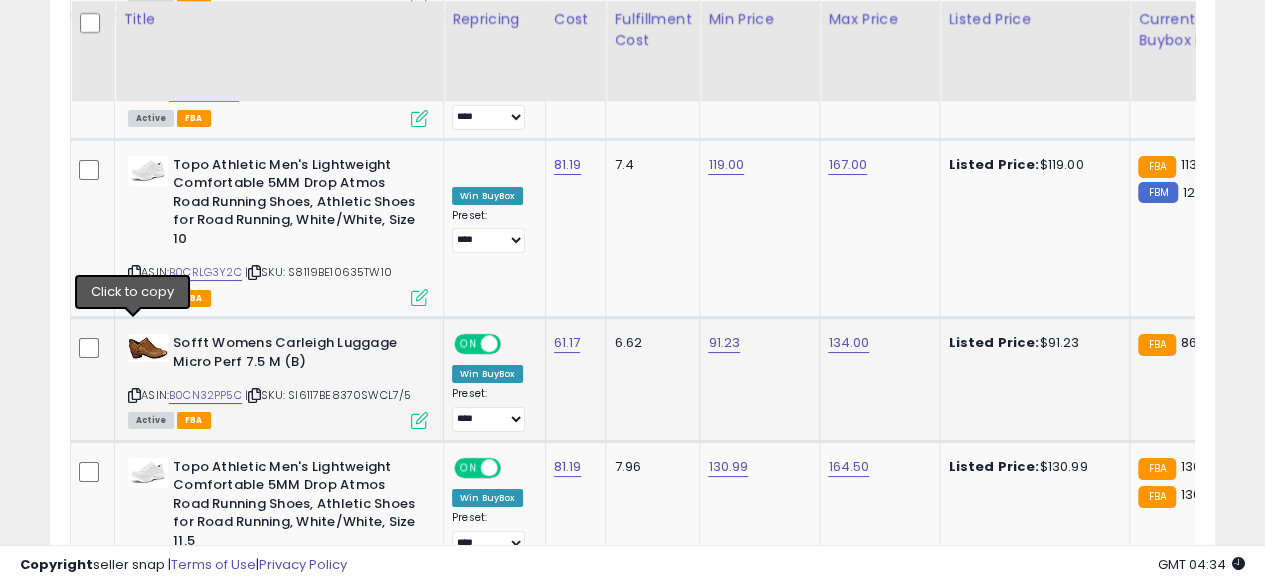 click at bounding box center [134, 395] 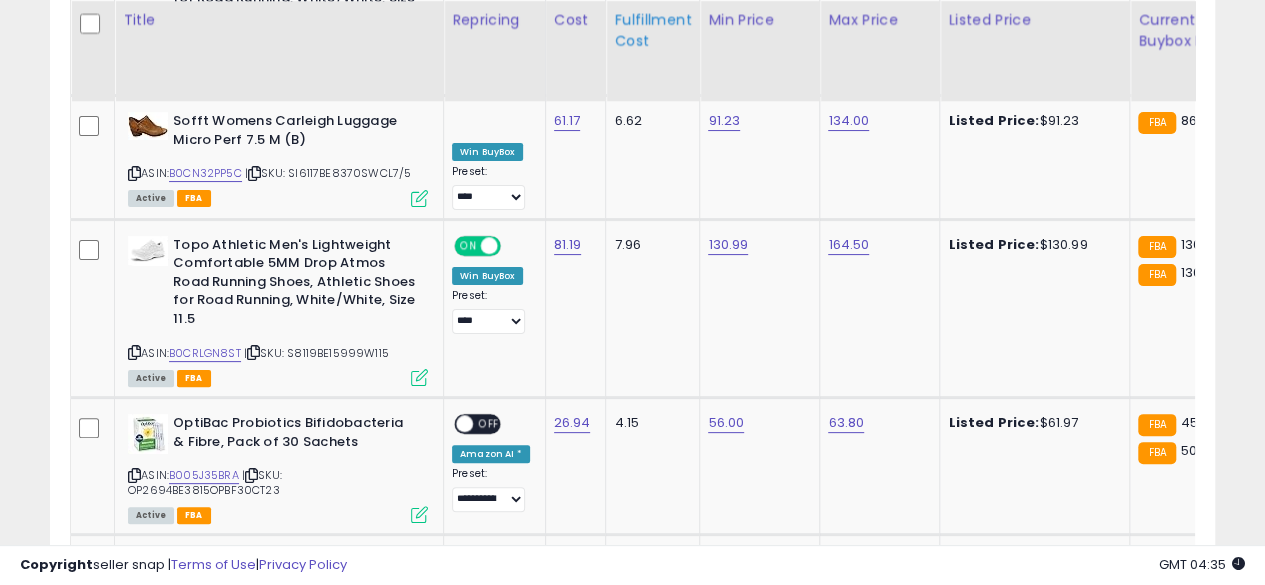 scroll, scrollTop: 3895, scrollLeft: 0, axis: vertical 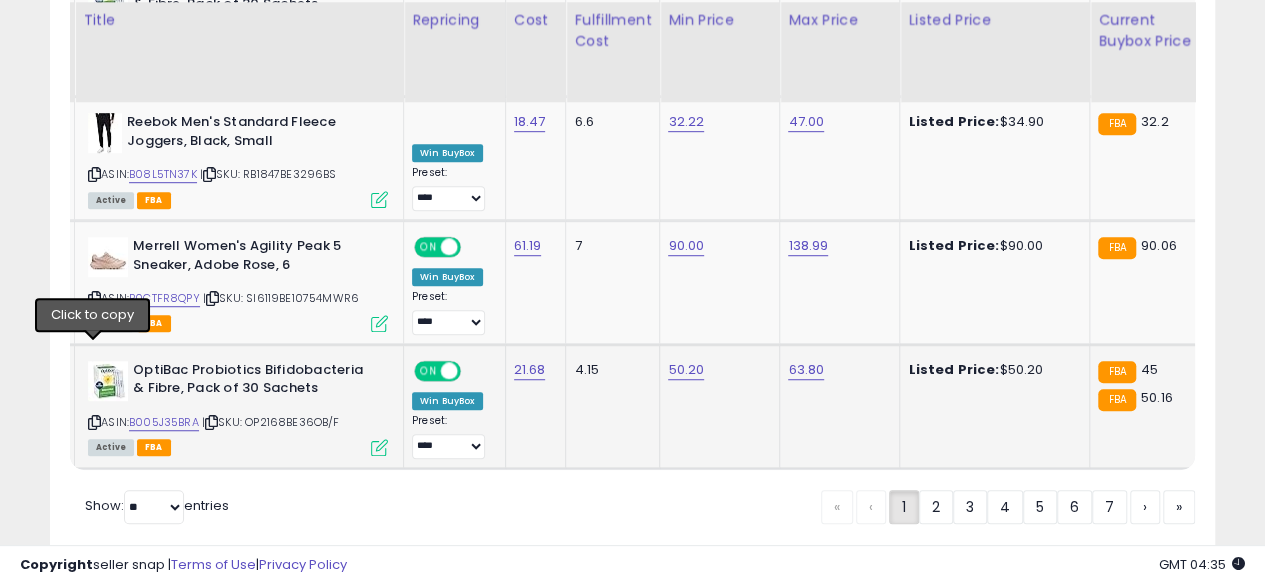 click at bounding box center (94, 422) 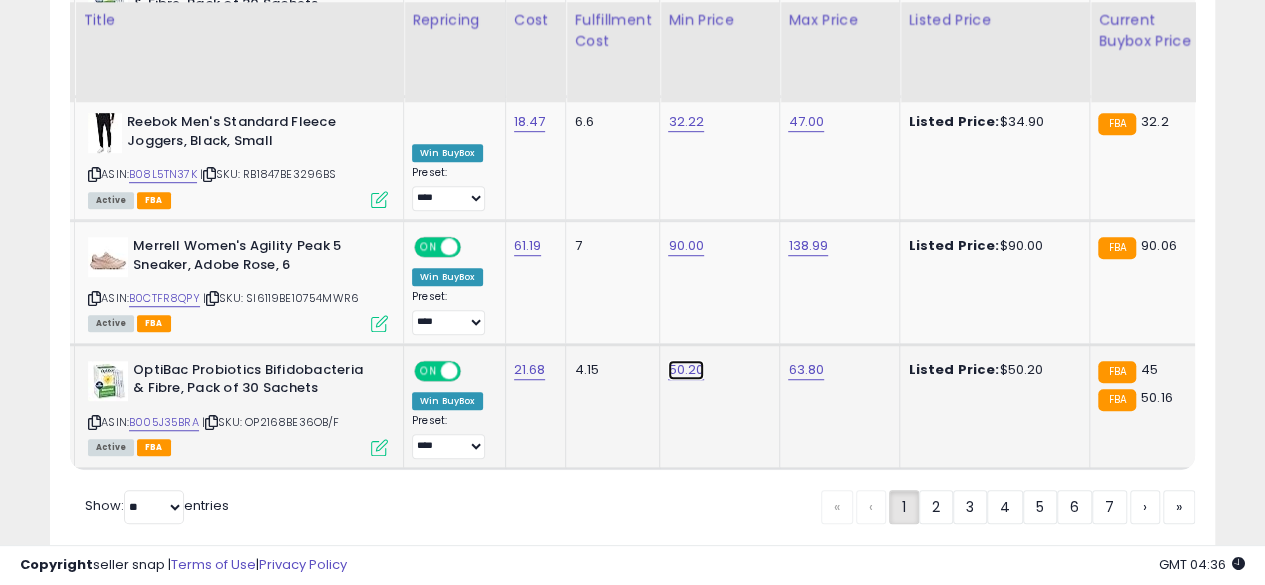 click on "50.20" at bounding box center (686, -3237) 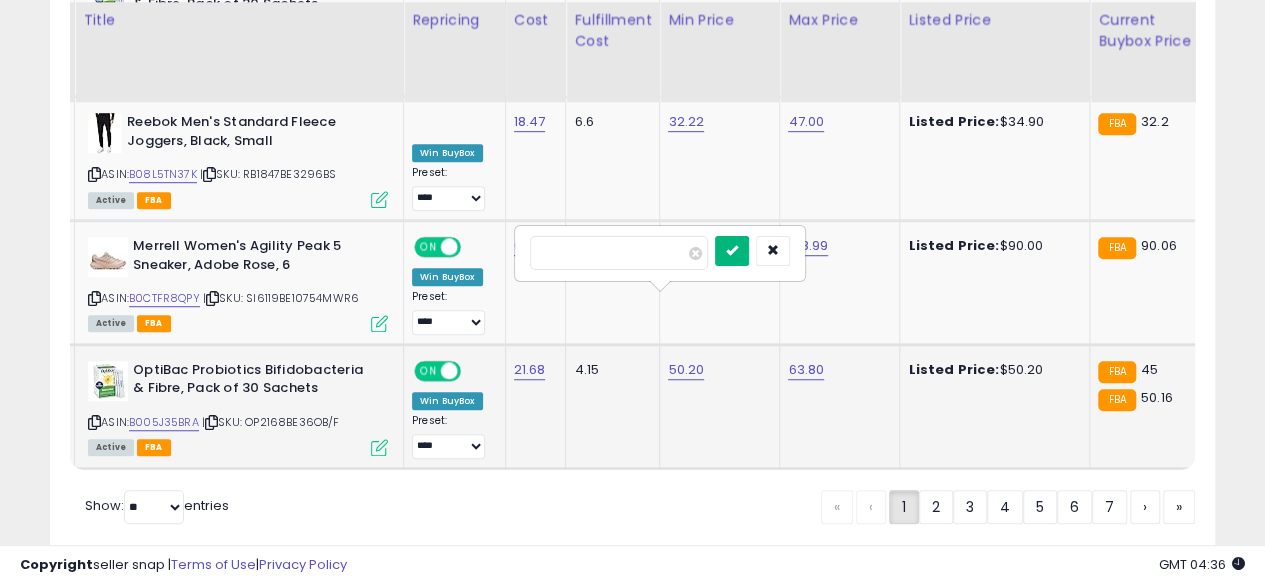 type on "*****" 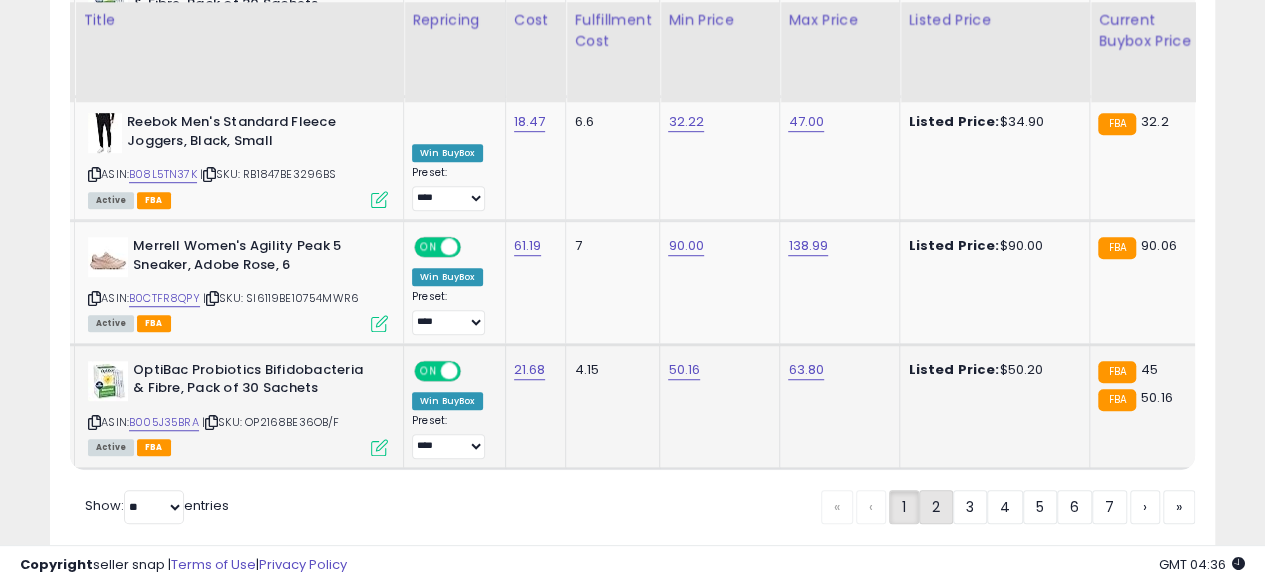 click on "2" 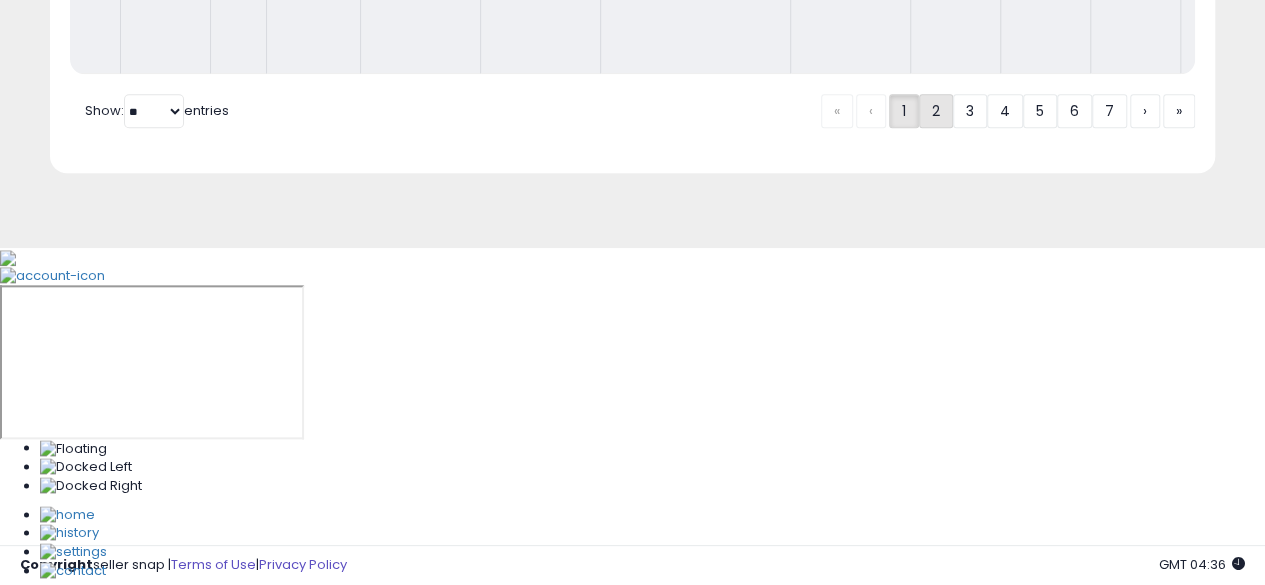 scroll, scrollTop: 674, scrollLeft: 0, axis: vertical 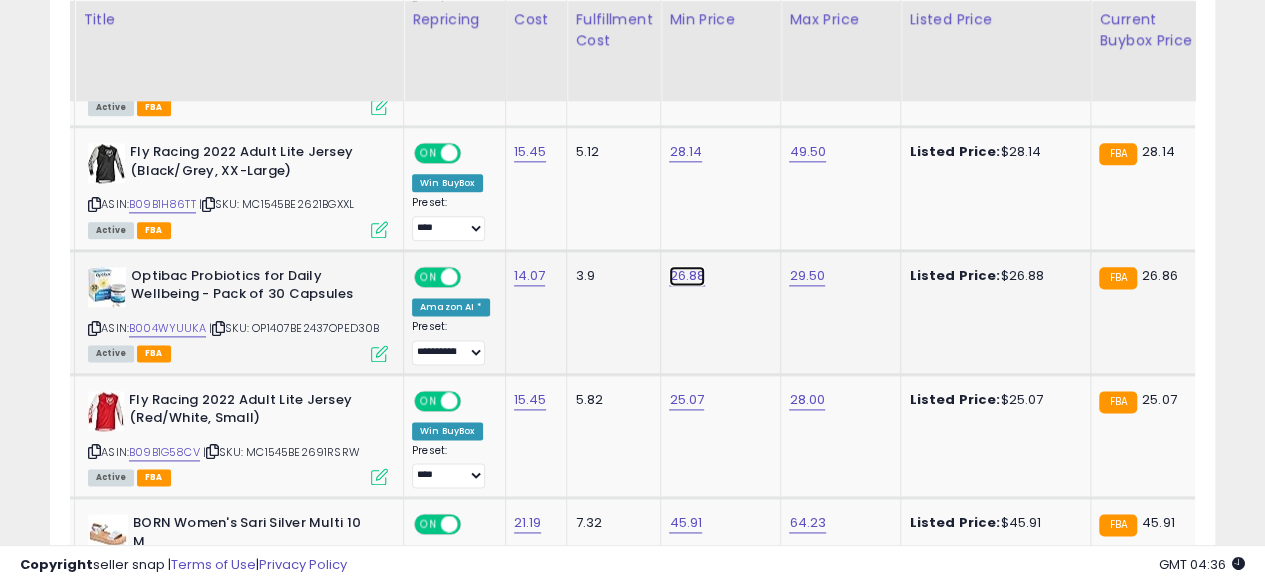 click on "26.88" at bounding box center [685, -45] 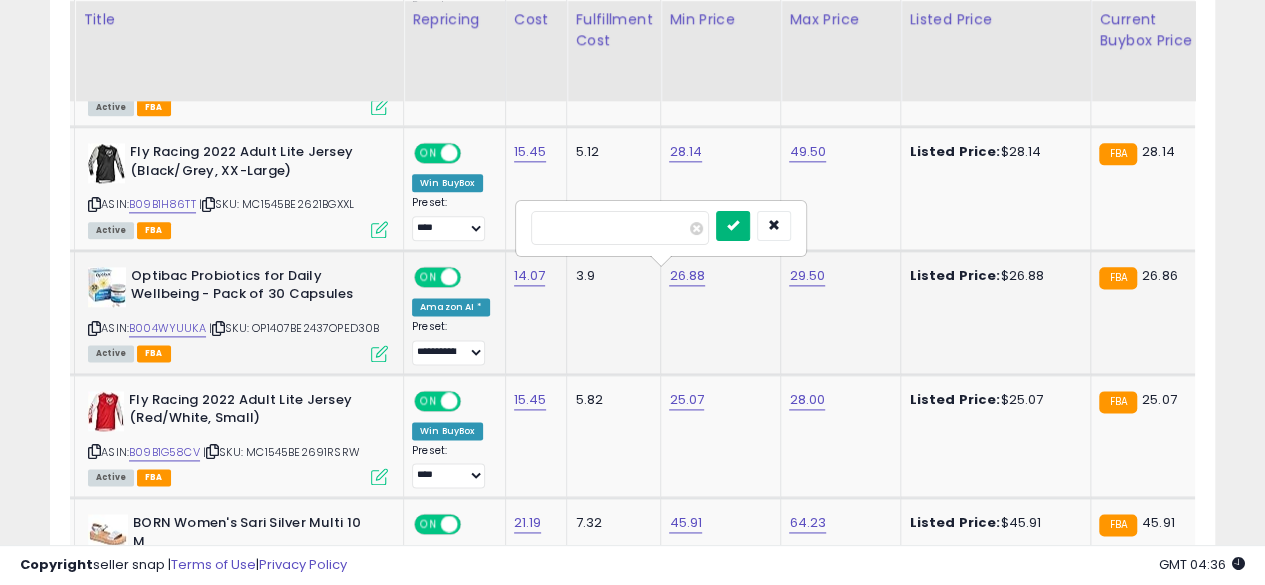 type on "*****" 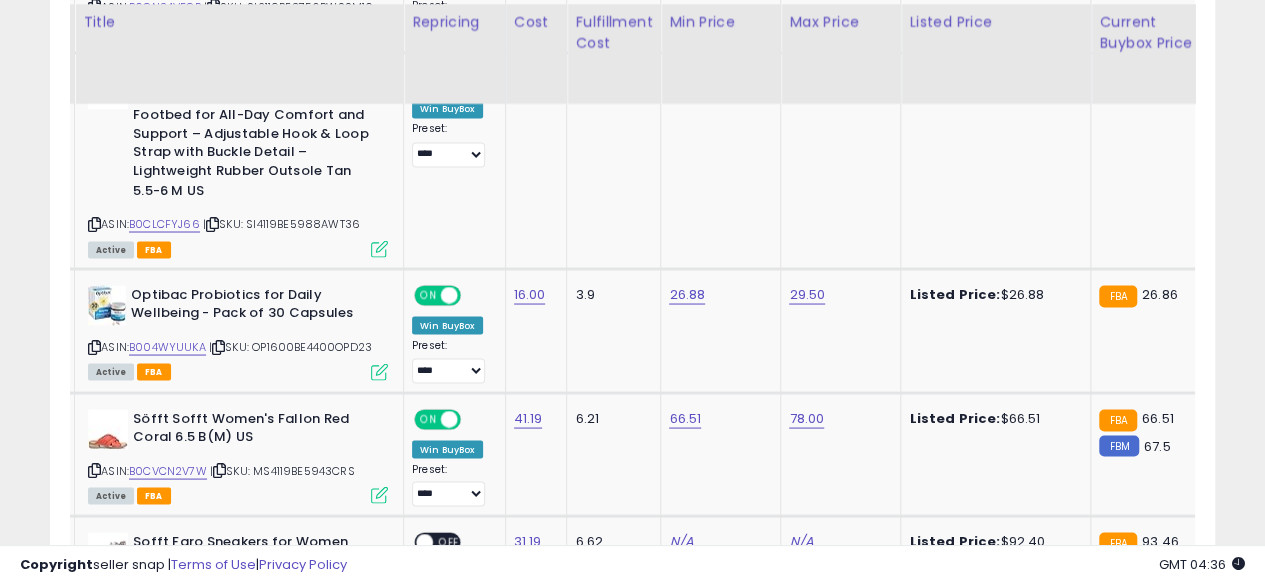 scroll, scrollTop: 1718, scrollLeft: 0, axis: vertical 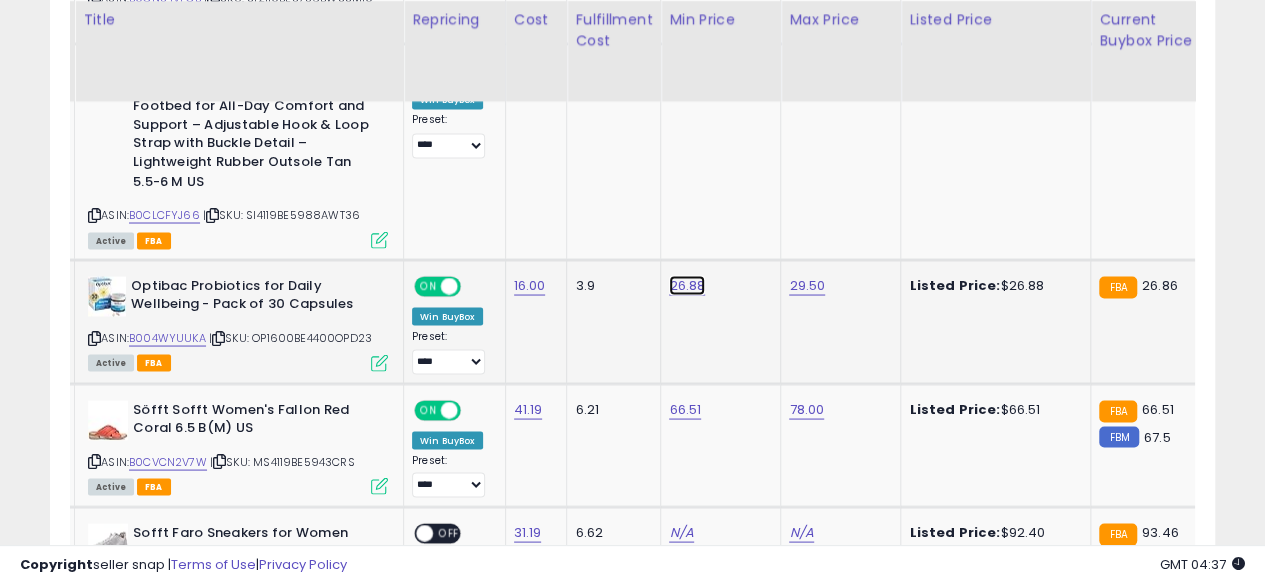 click on "26.88" at bounding box center [685, -623] 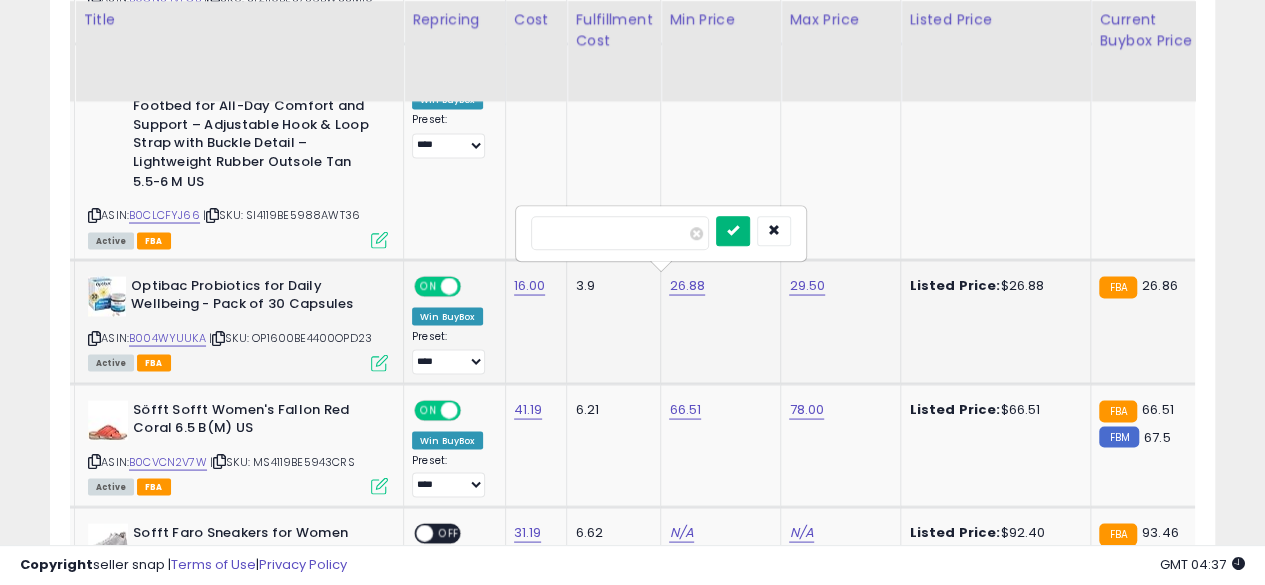 type on "*****" 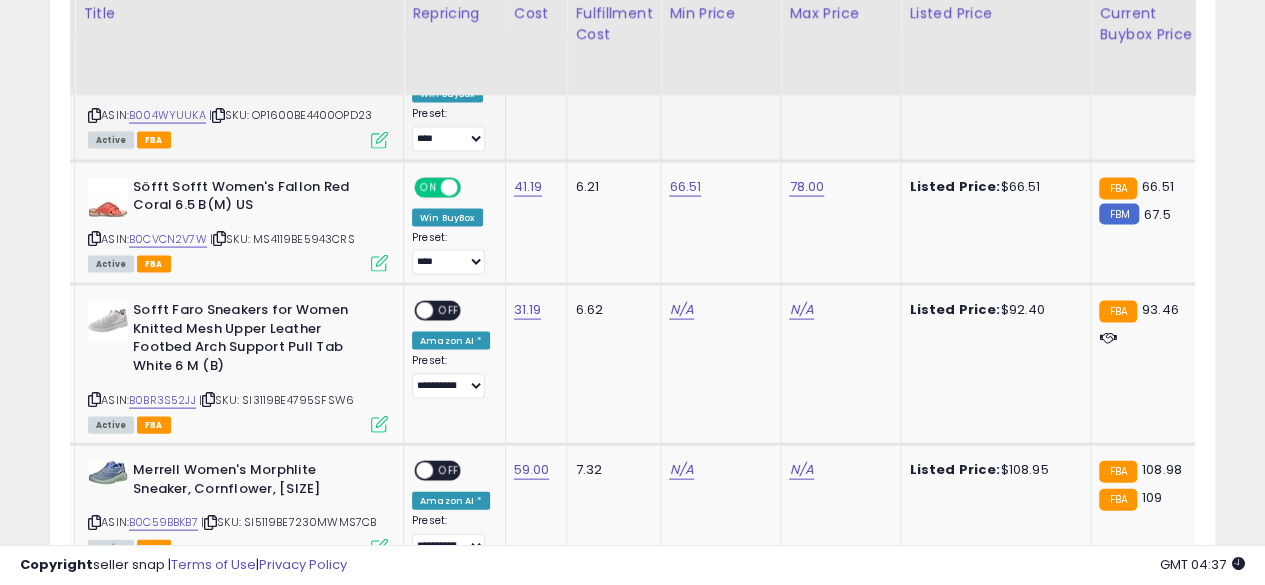 scroll, scrollTop: 1946, scrollLeft: 0, axis: vertical 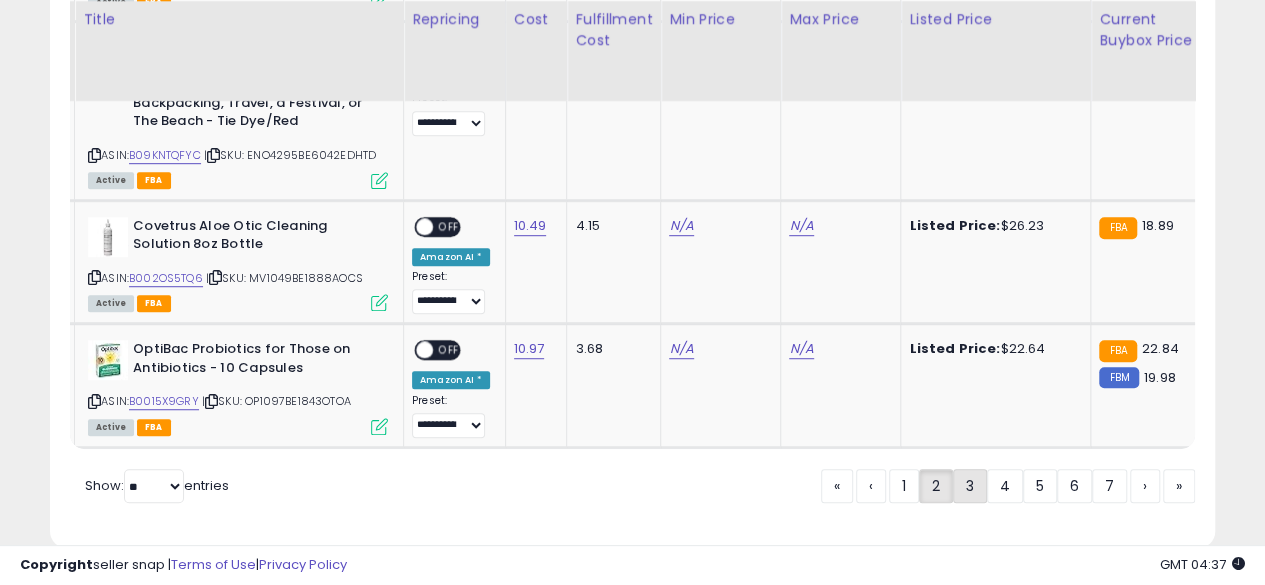 click on "3" 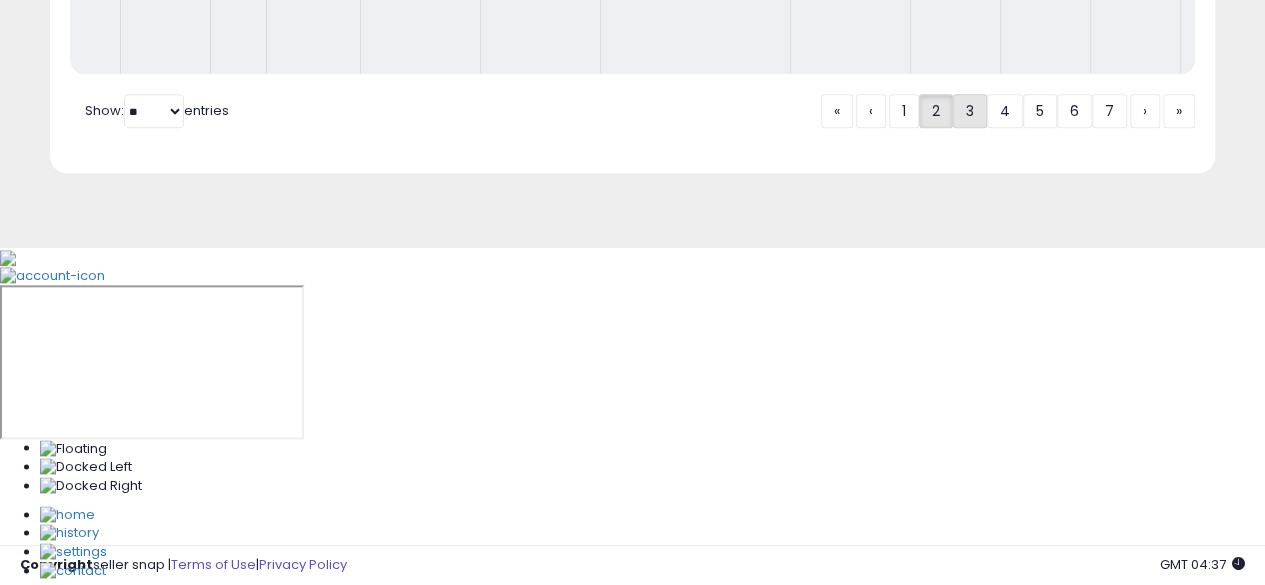 scroll, scrollTop: 674, scrollLeft: 0, axis: vertical 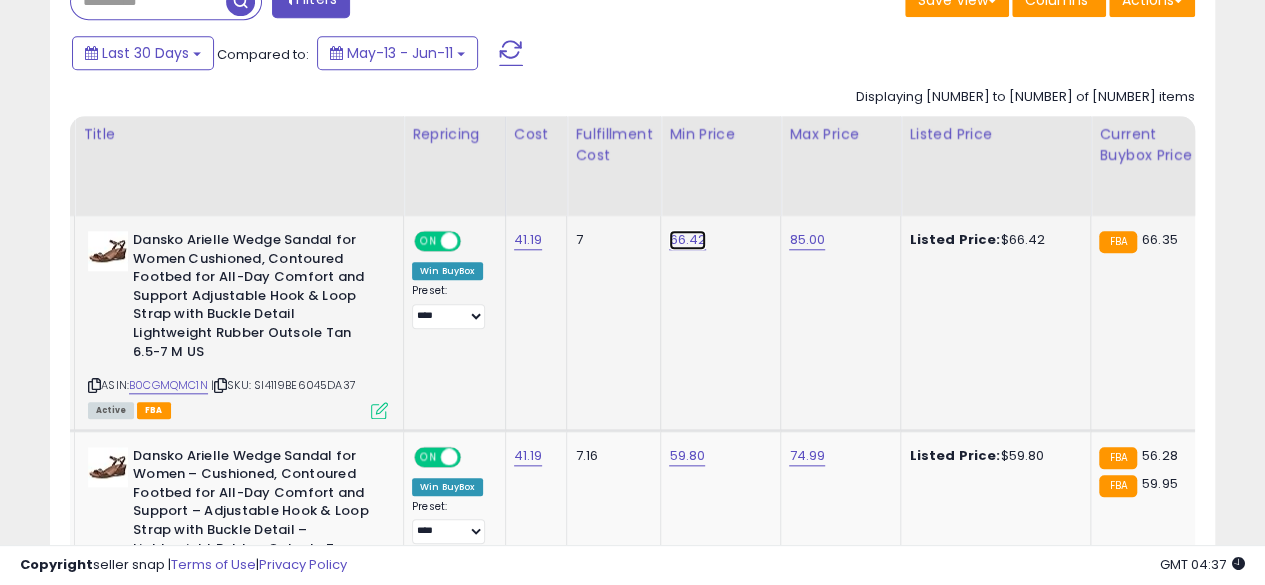 click on "66.42" at bounding box center [687, 240] 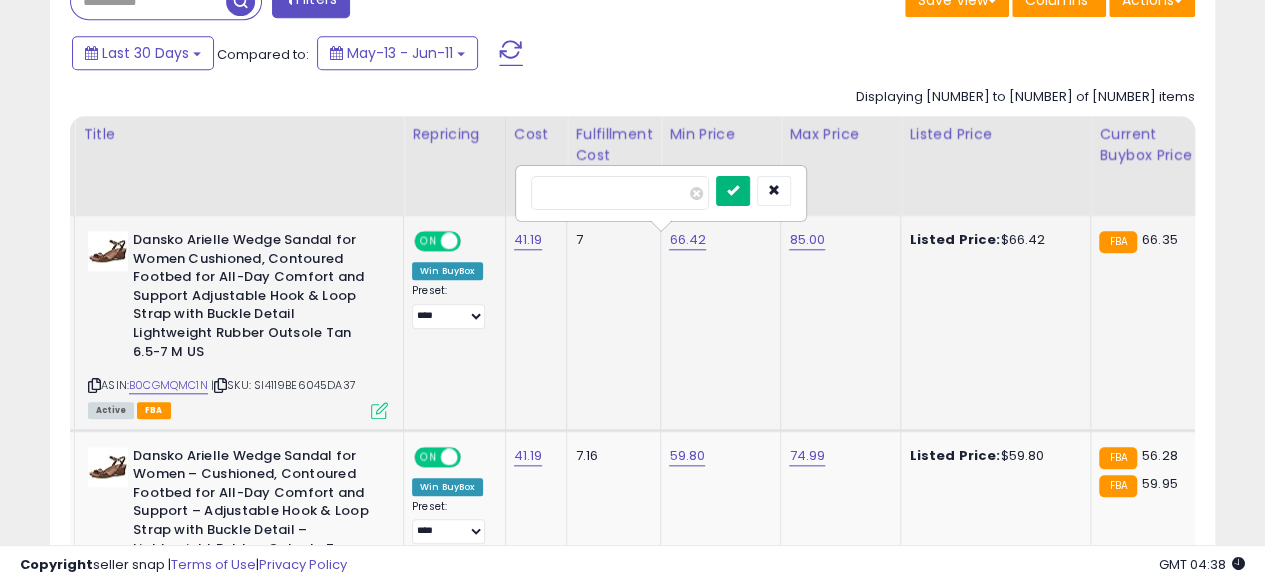 type on "*****" 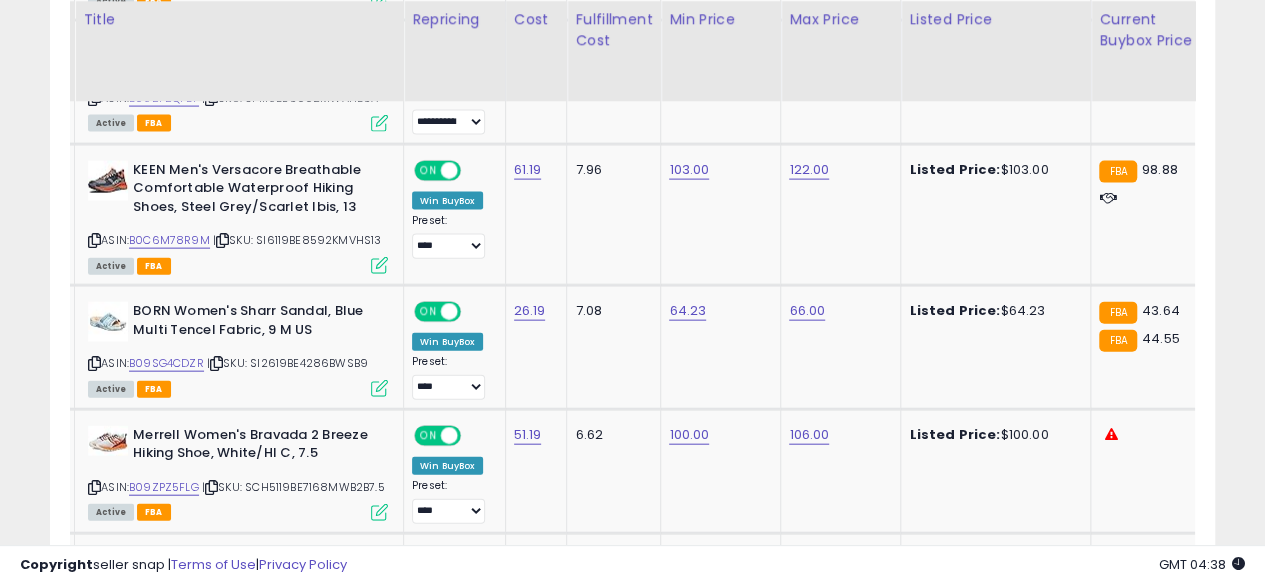 scroll, scrollTop: 2121, scrollLeft: 0, axis: vertical 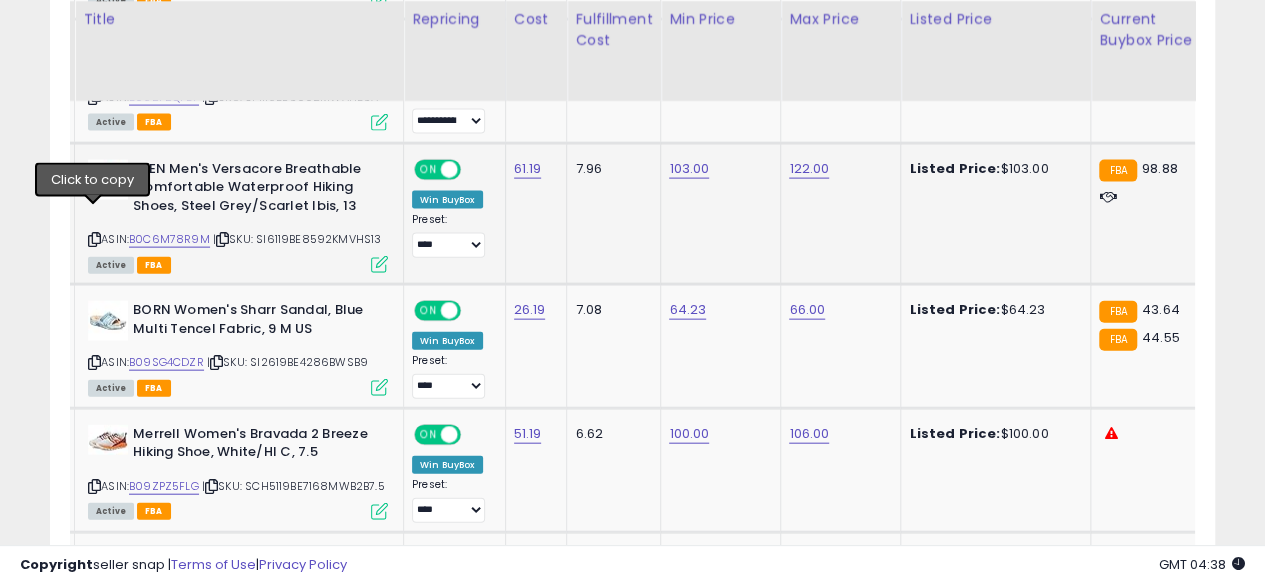click at bounding box center [94, 239] 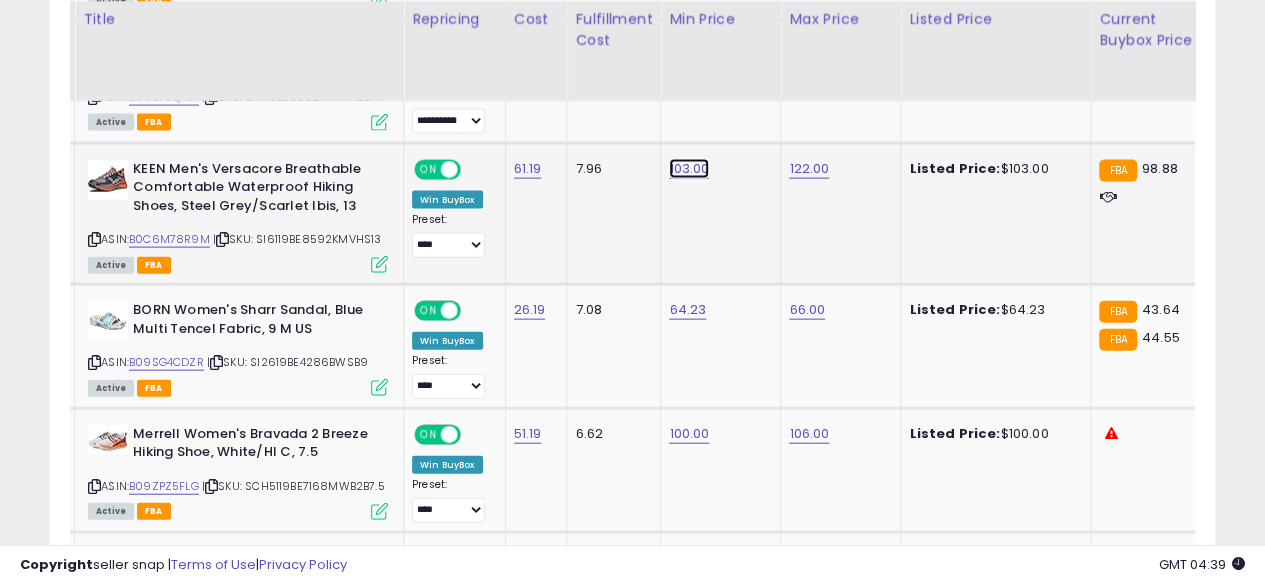 click on "103.00" at bounding box center [687, -1026] 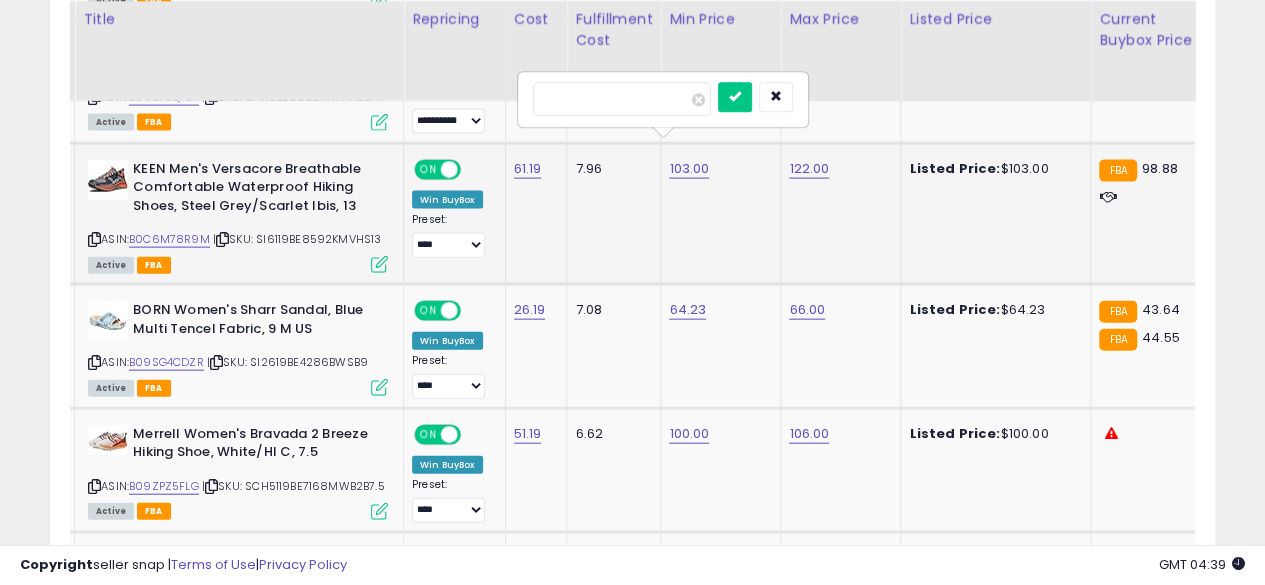 type on "*" 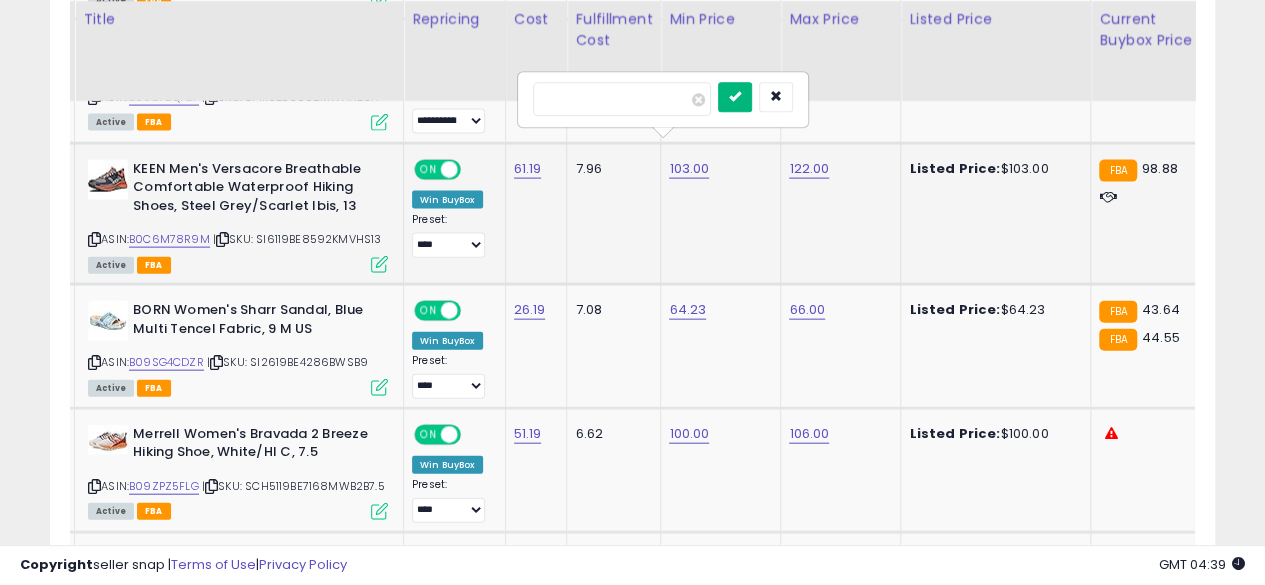 click at bounding box center [735, 98] 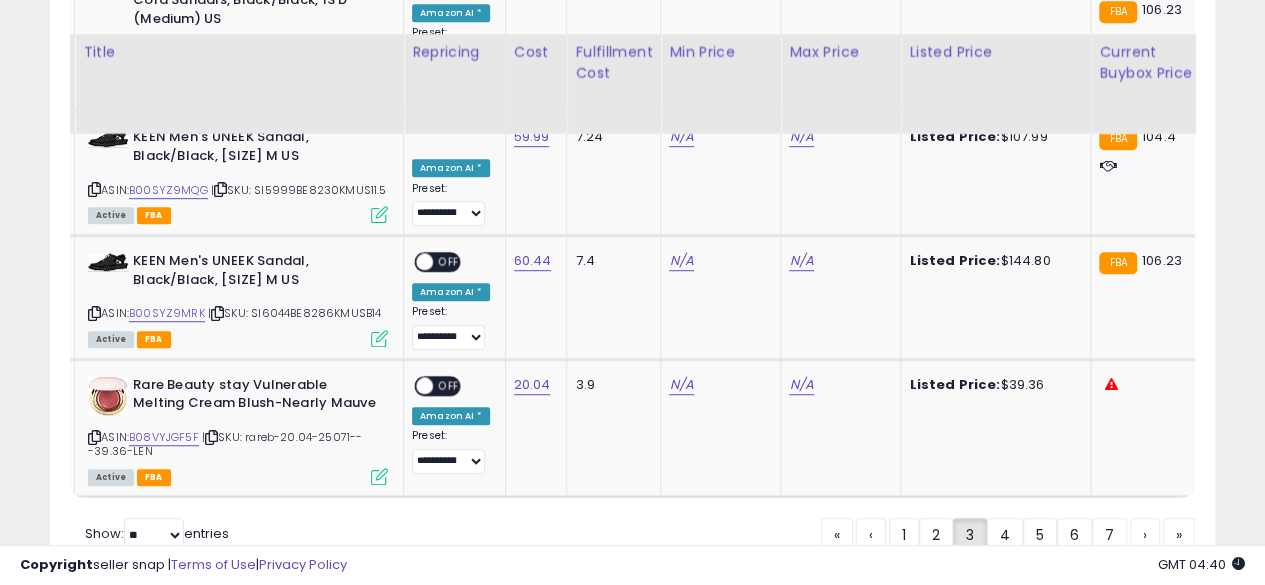 scroll, scrollTop: 4308, scrollLeft: 0, axis: vertical 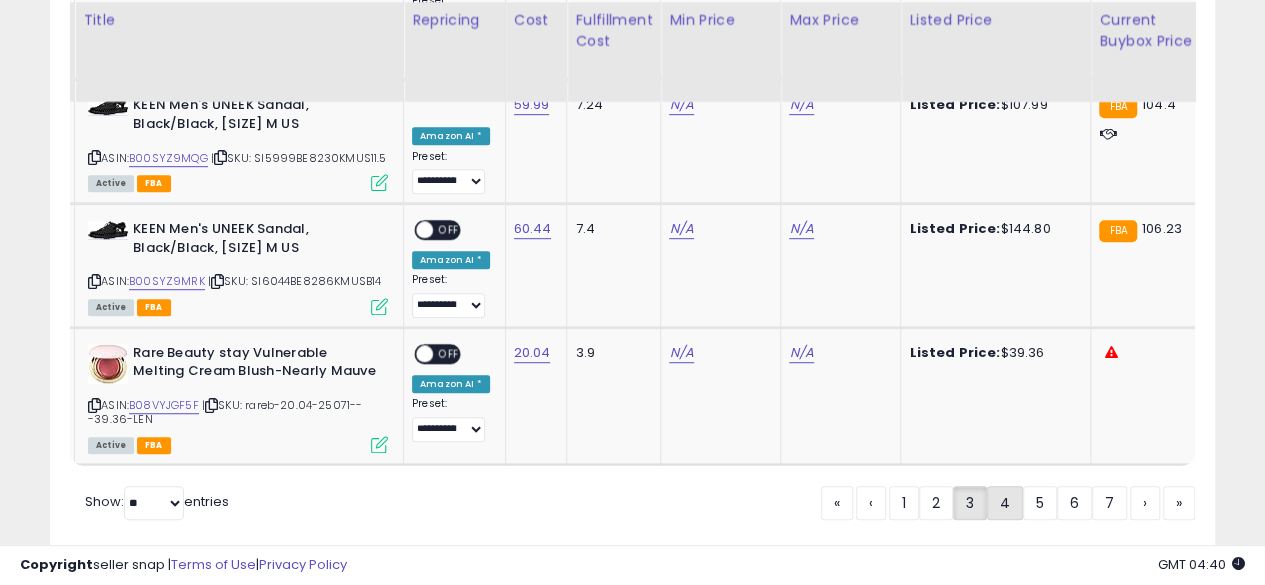 click on "4" 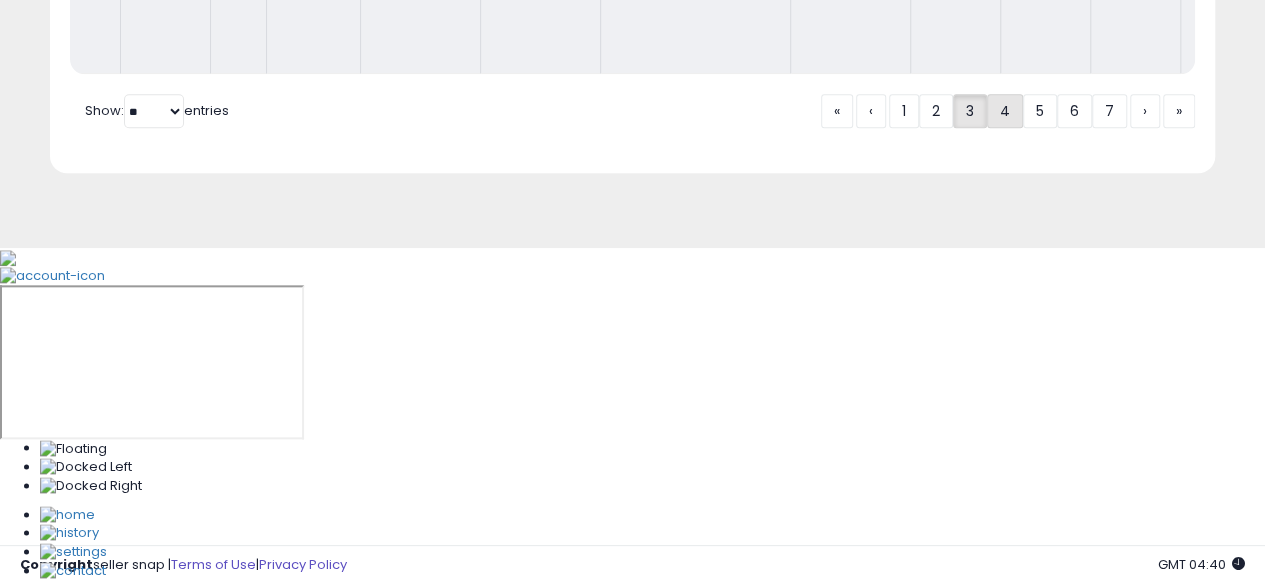 scroll, scrollTop: 674, scrollLeft: 0, axis: vertical 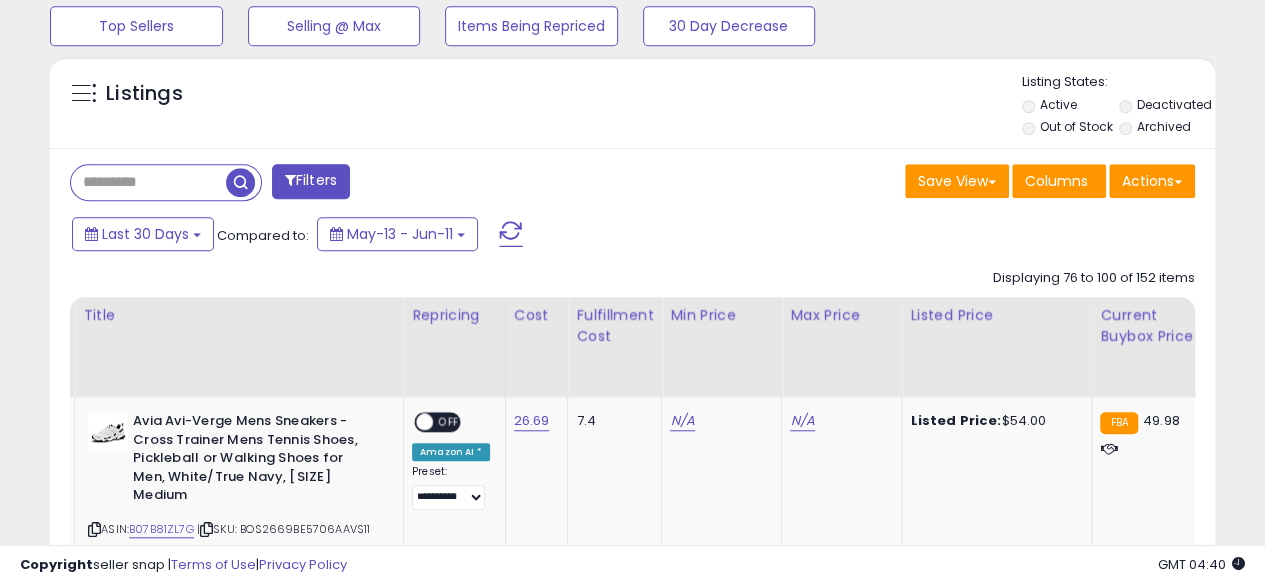 click on "Displaying 76 to 100 of 152 items
Title
Repricing" 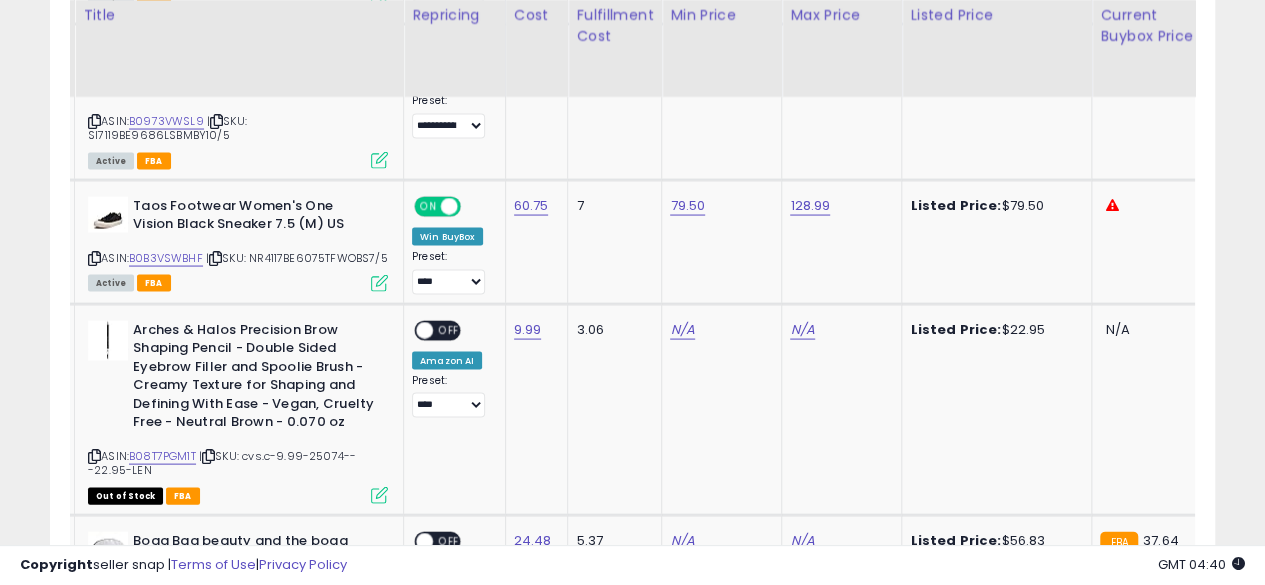 scroll, scrollTop: 1879, scrollLeft: 0, axis: vertical 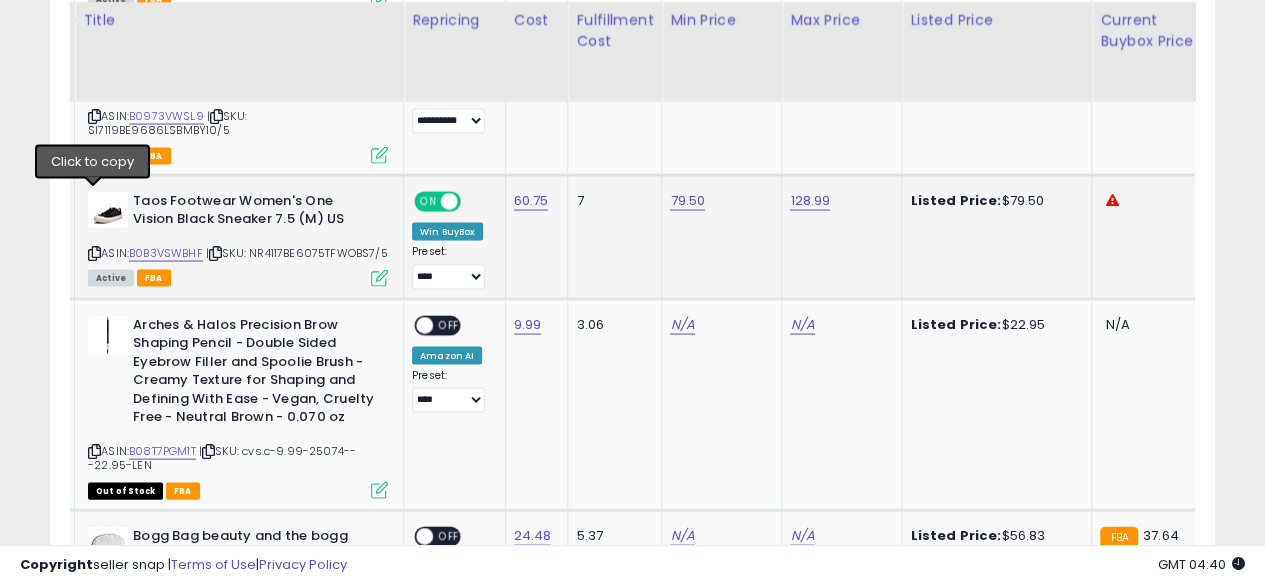 click at bounding box center (94, 252) 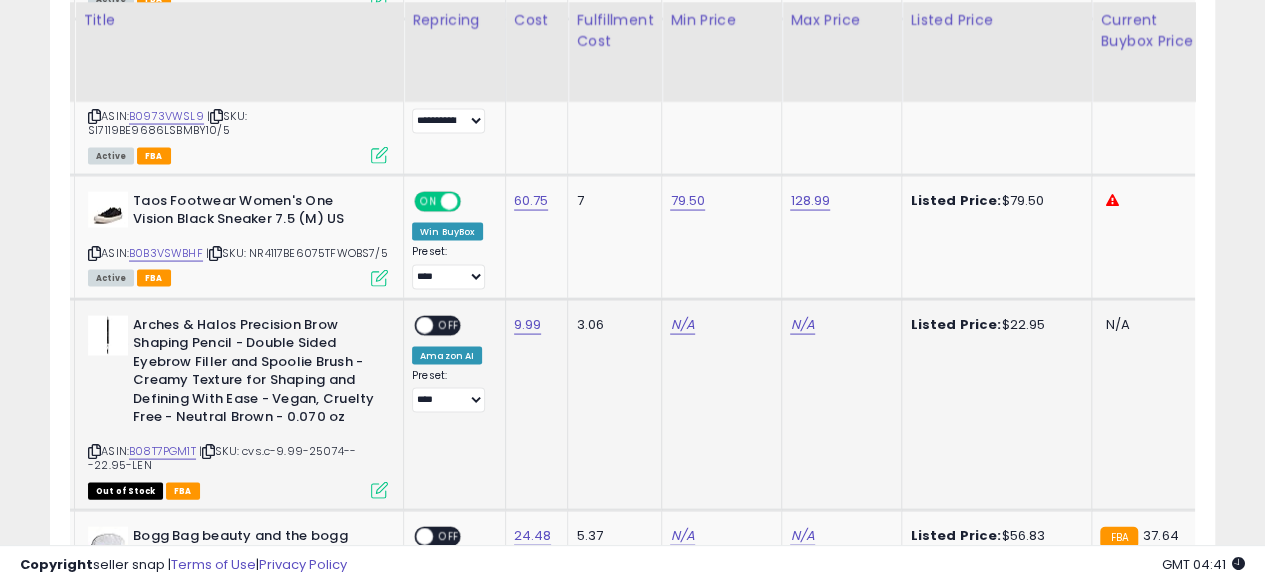 click on "Listed Price:  $22.95" 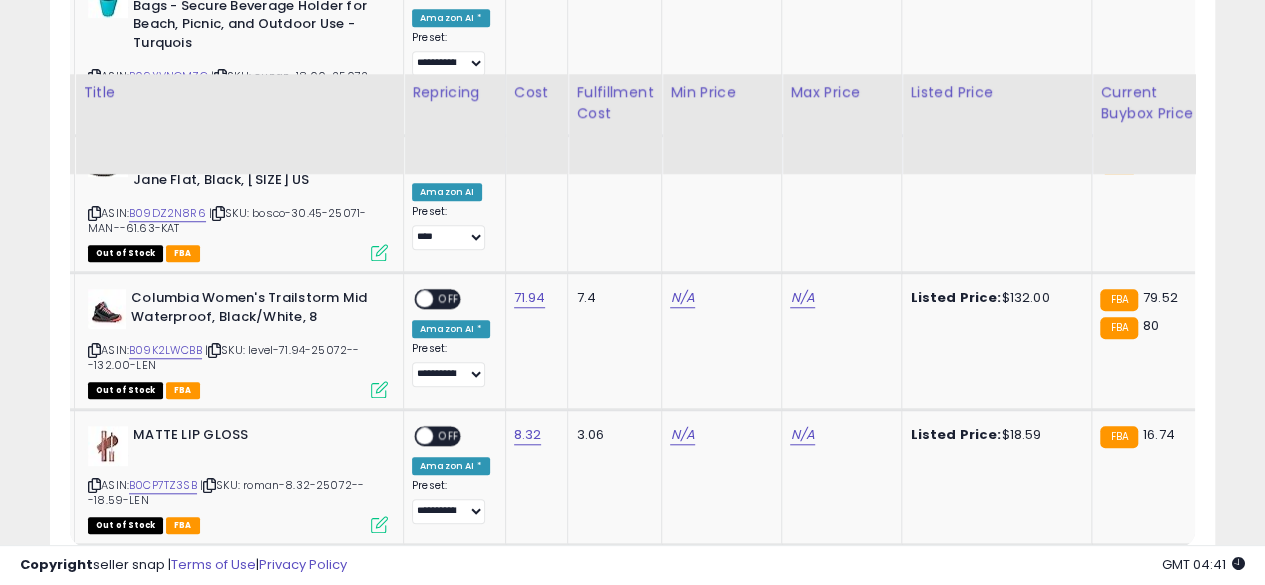 scroll, scrollTop: 4574, scrollLeft: 0, axis: vertical 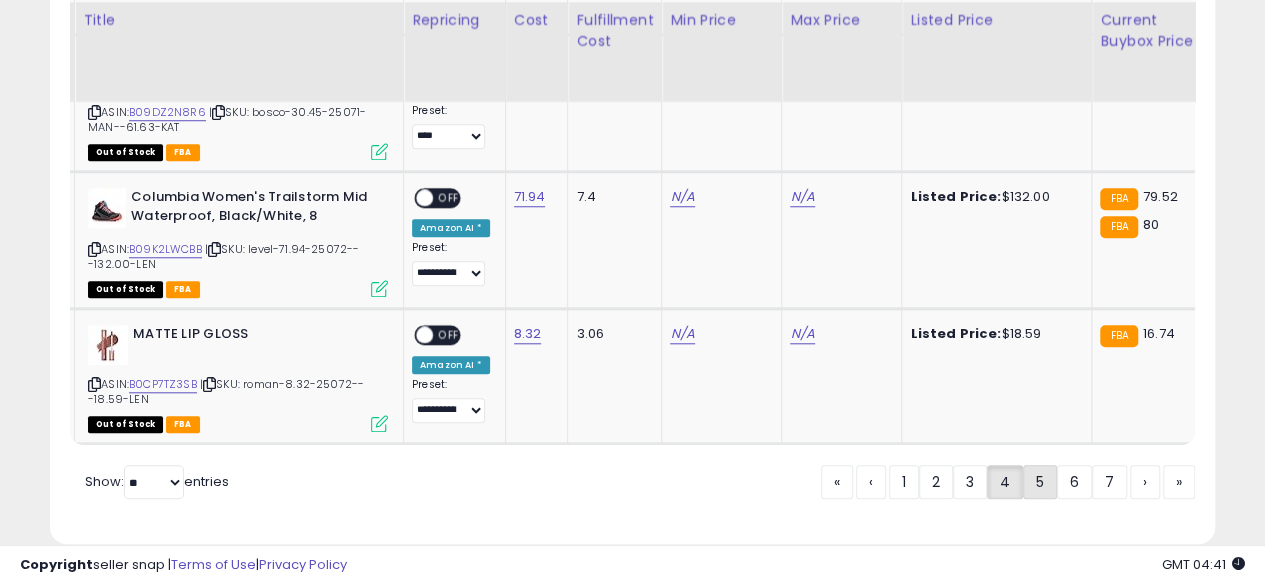 click on "5" 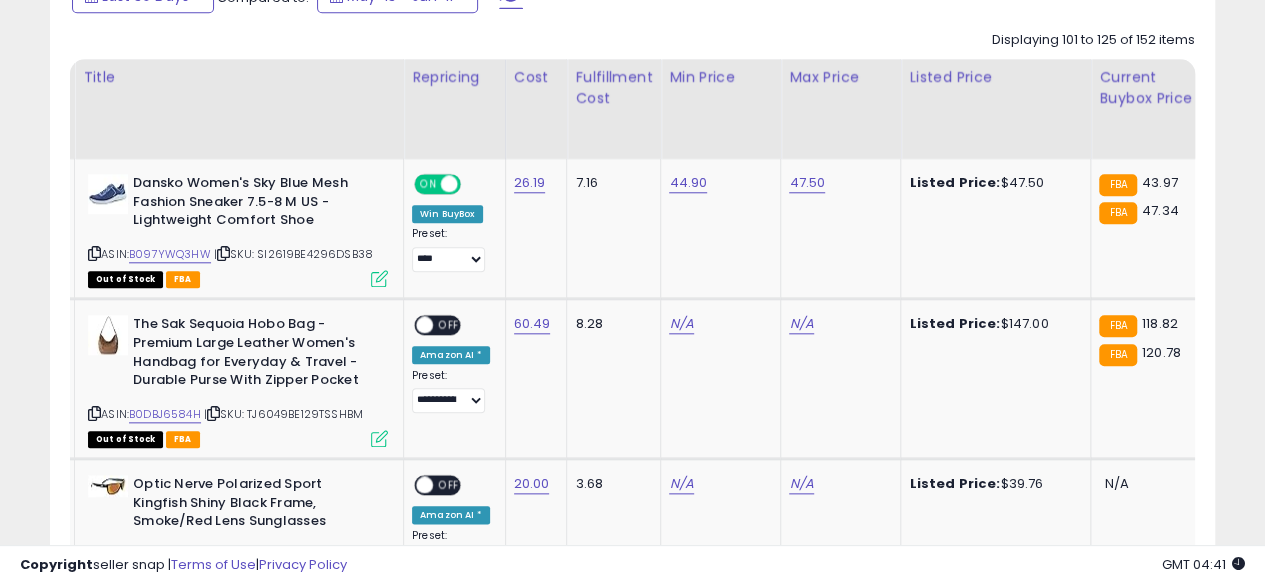 scroll, scrollTop: 914, scrollLeft: 0, axis: vertical 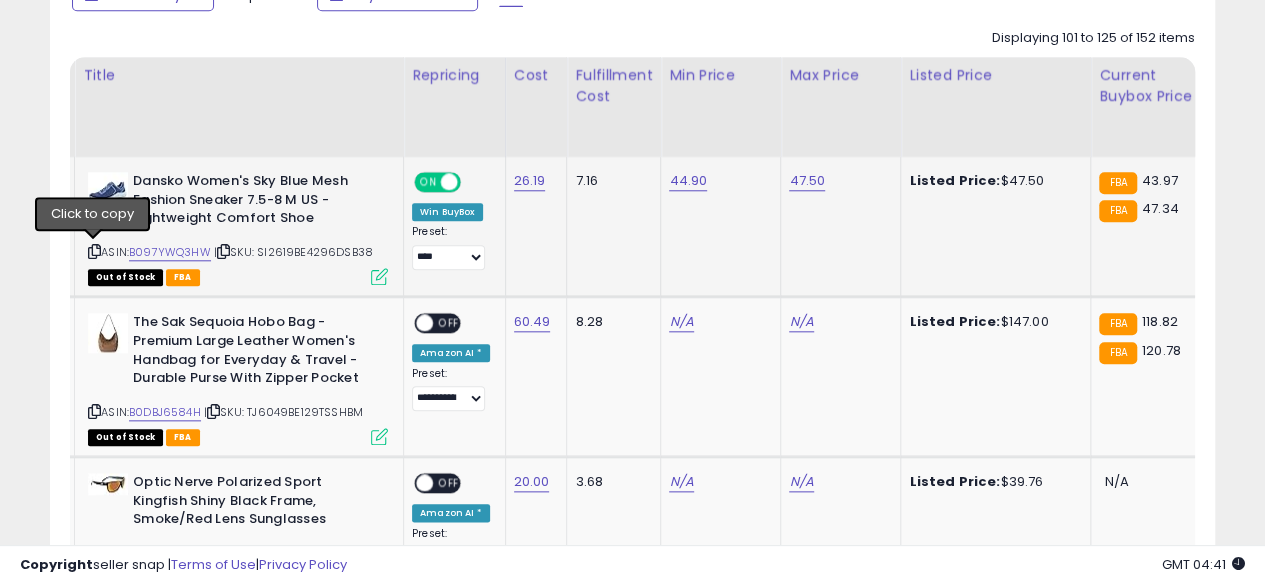 click at bounding box center (94, 251) 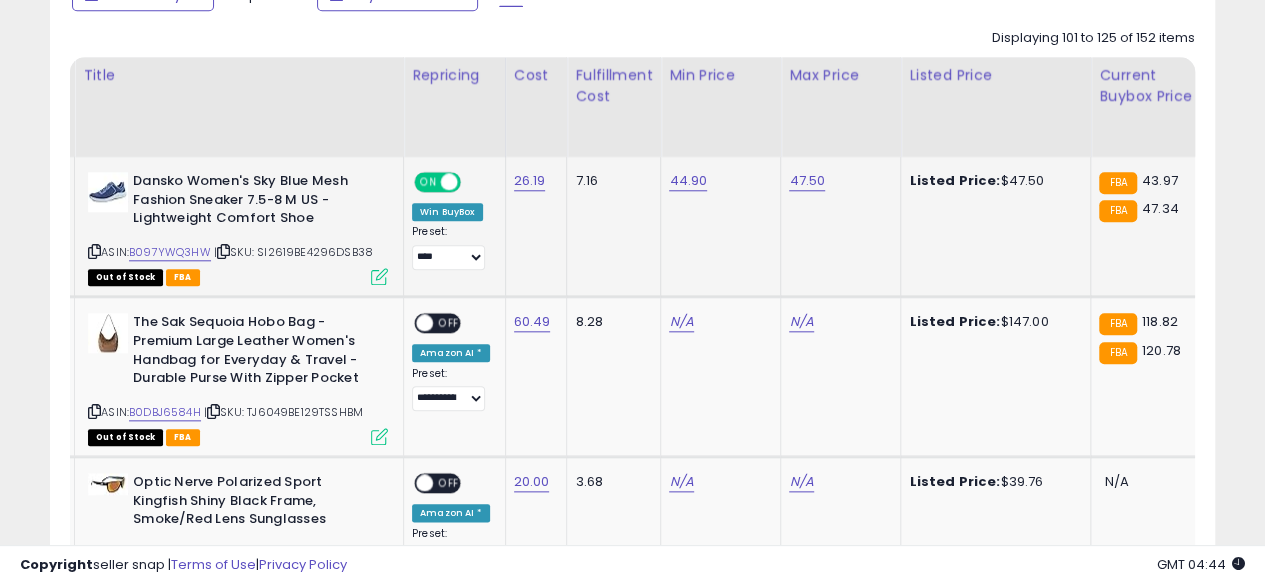click on "ON" at bounding box center (428, 182) 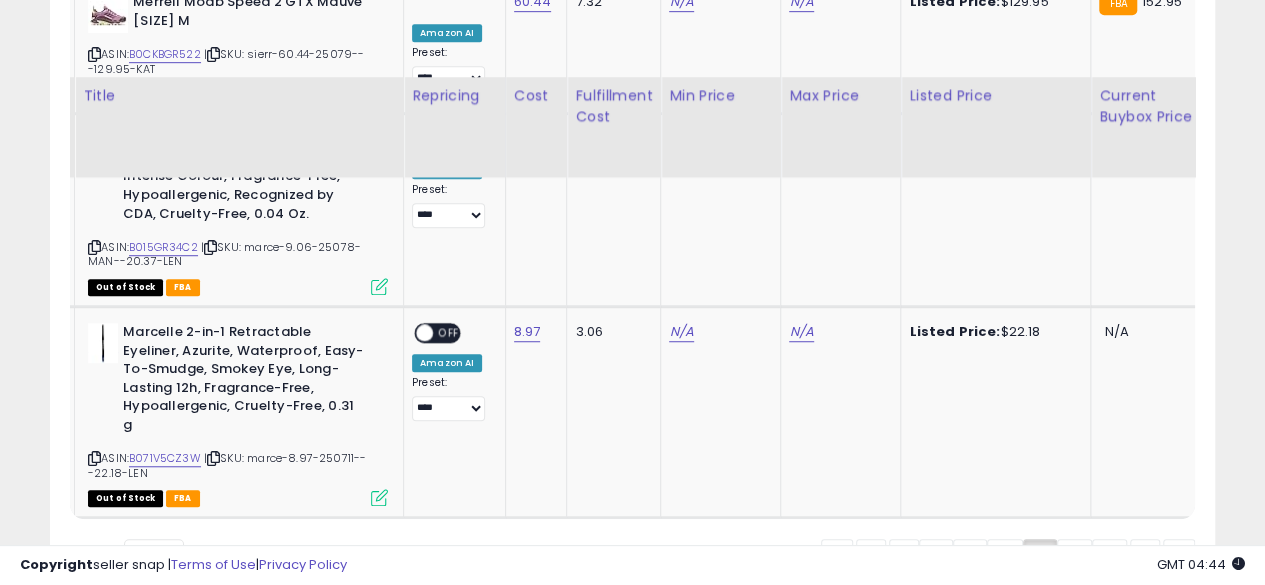 scroll, scrollTop: 4449, scrollLeft: 0, axis: vertical 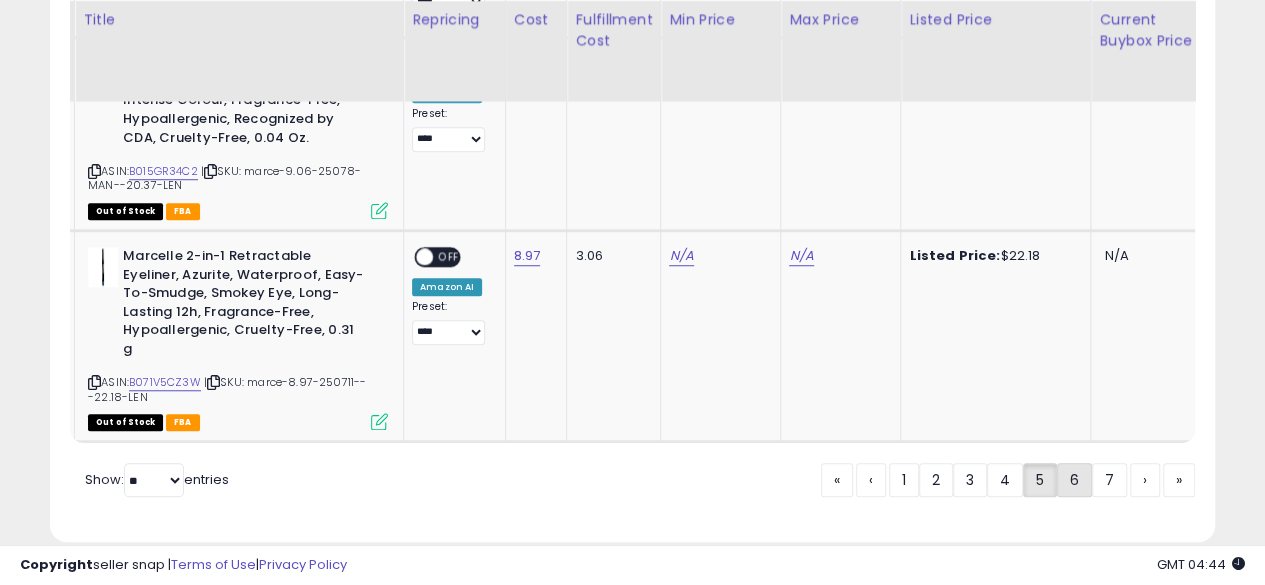 click on "6" 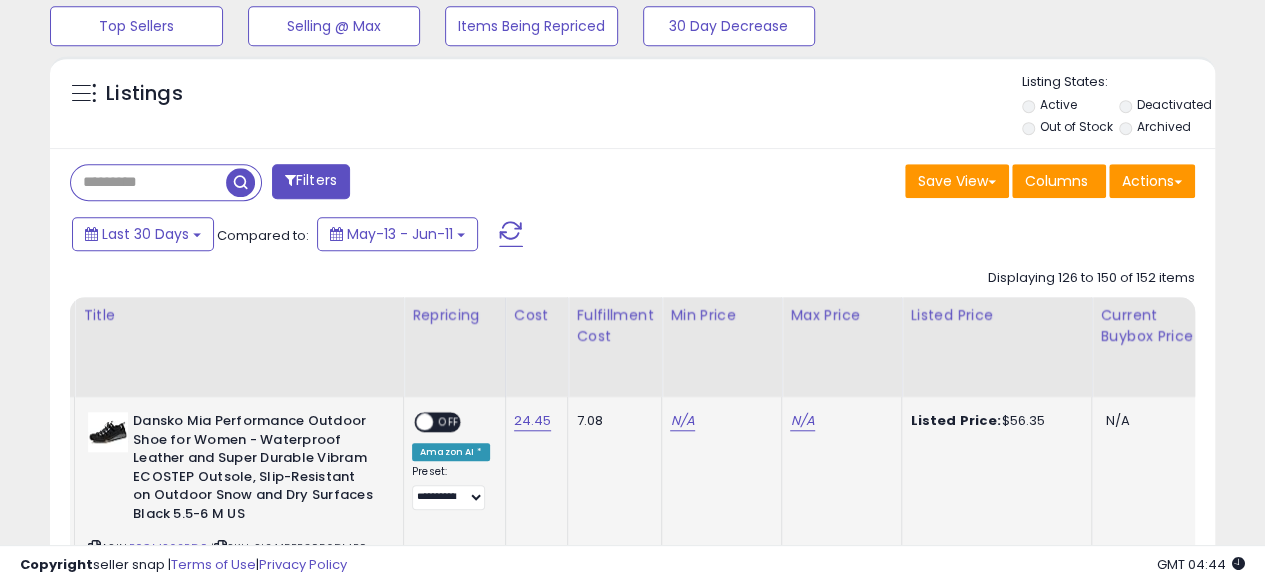 click on "N/A" 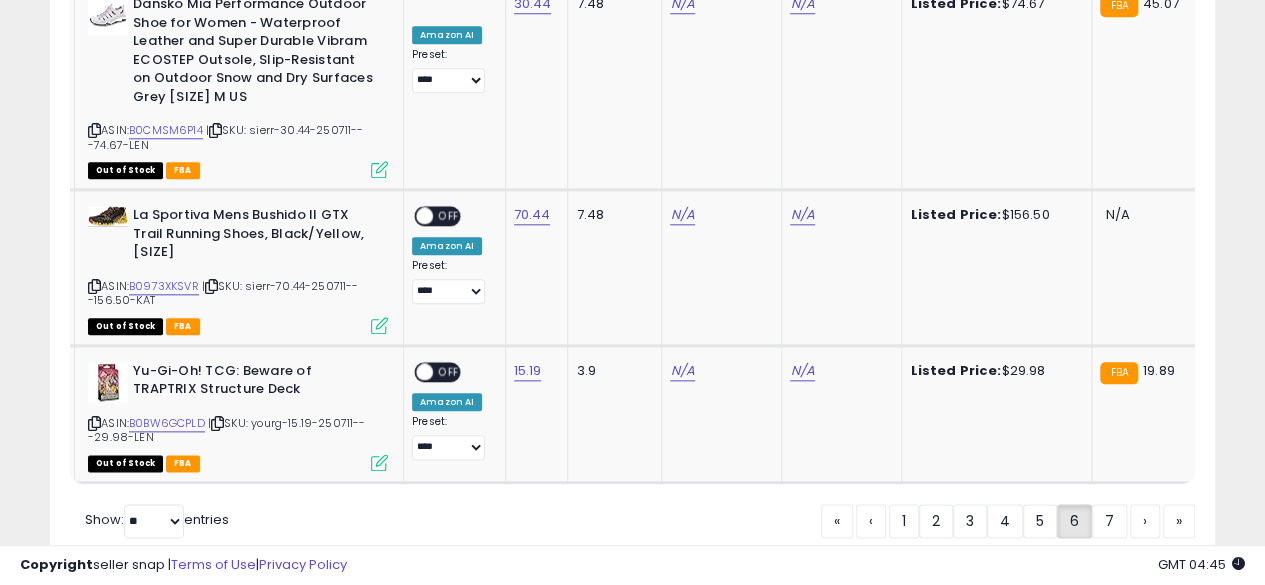 scroll, scrollTop: 4787, scrollLeft: 0, axis: vertical 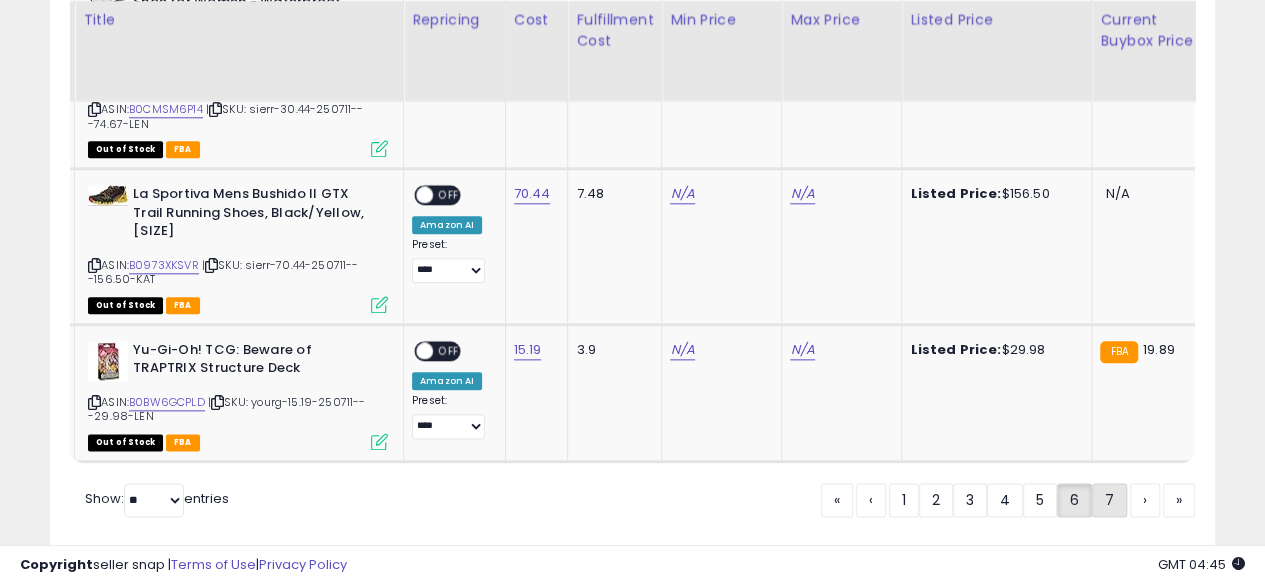 click on "7" 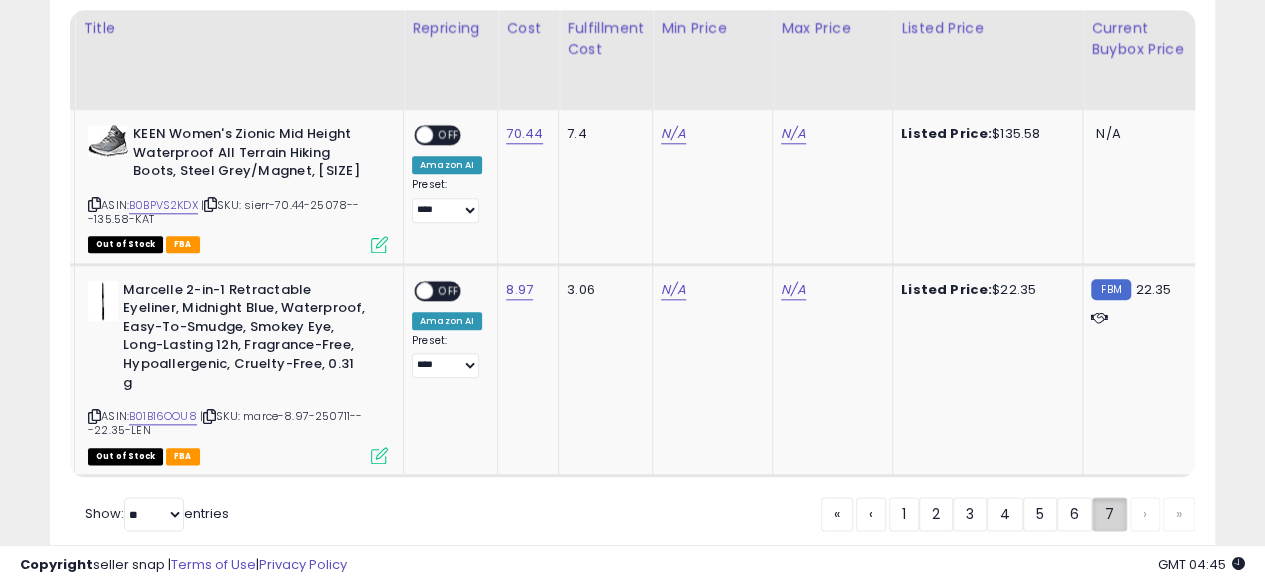 scroll, scrollTop: 963, scrollLeft: 0, axis: vertical 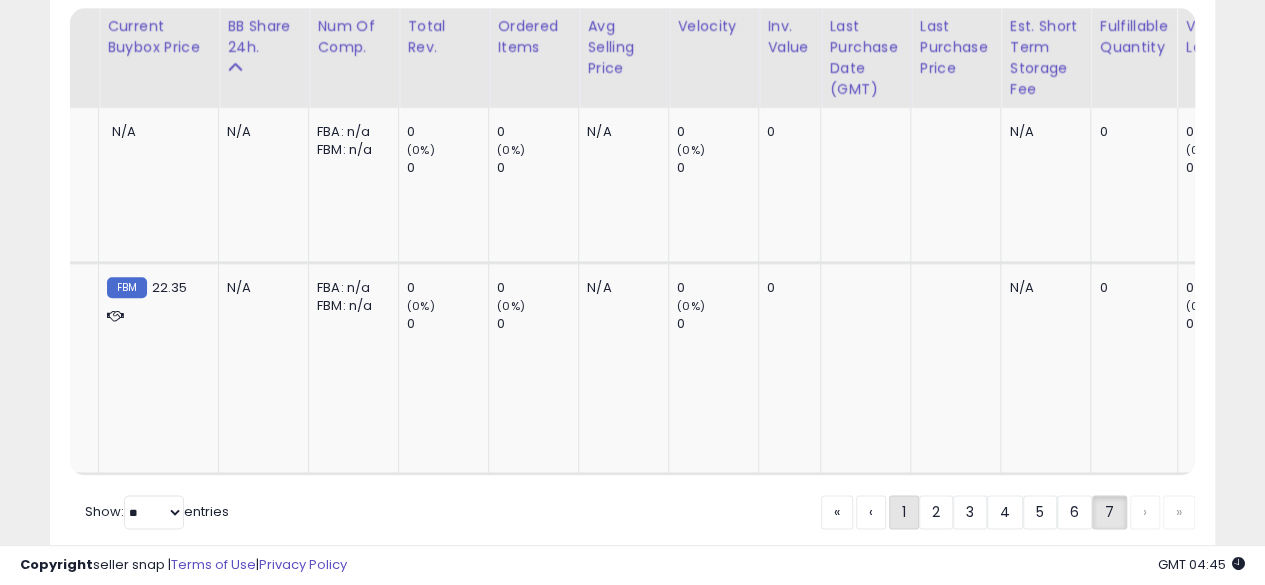 click on "1" 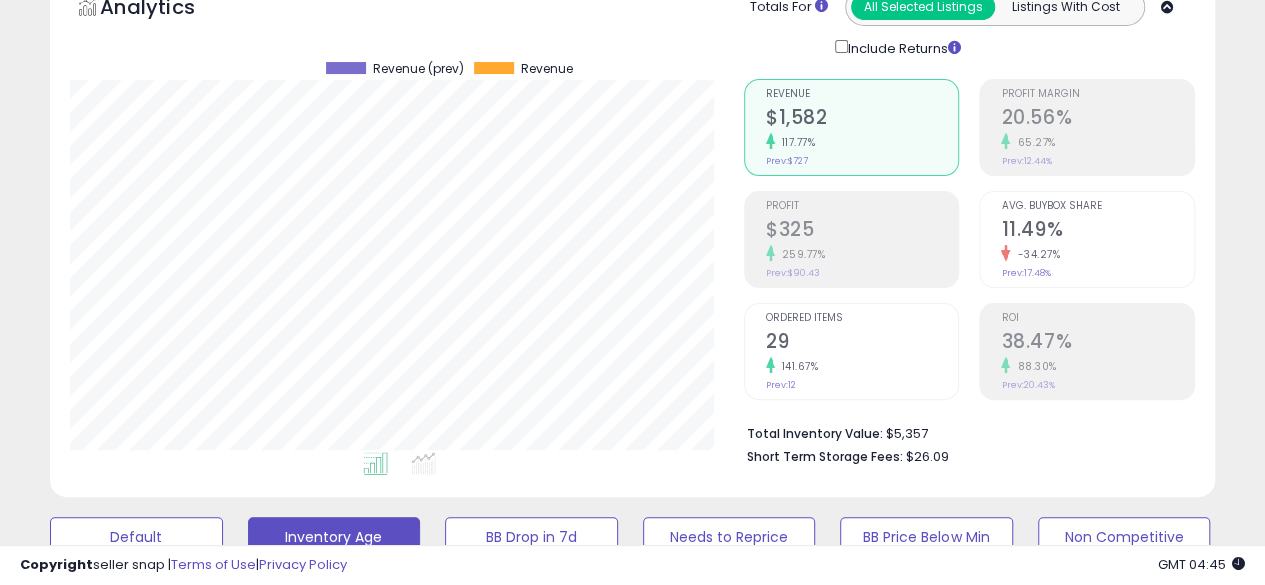 scroll, scrollTop: 0, scrollLeft: 0, axis: both 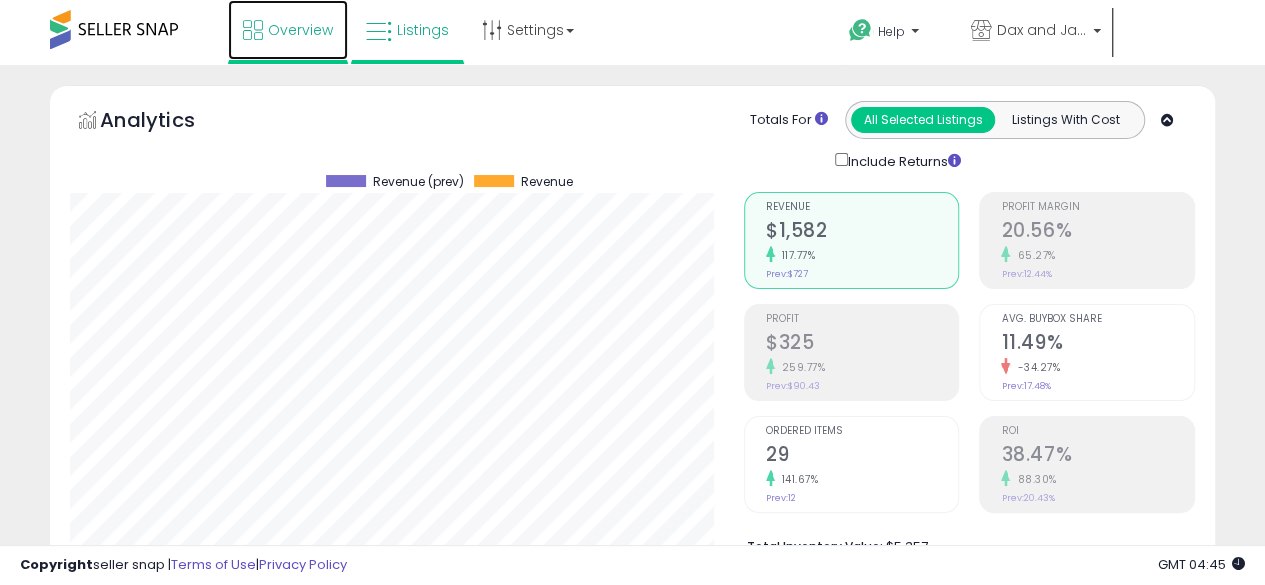click on "Overview" at bounding box center (288, 30) 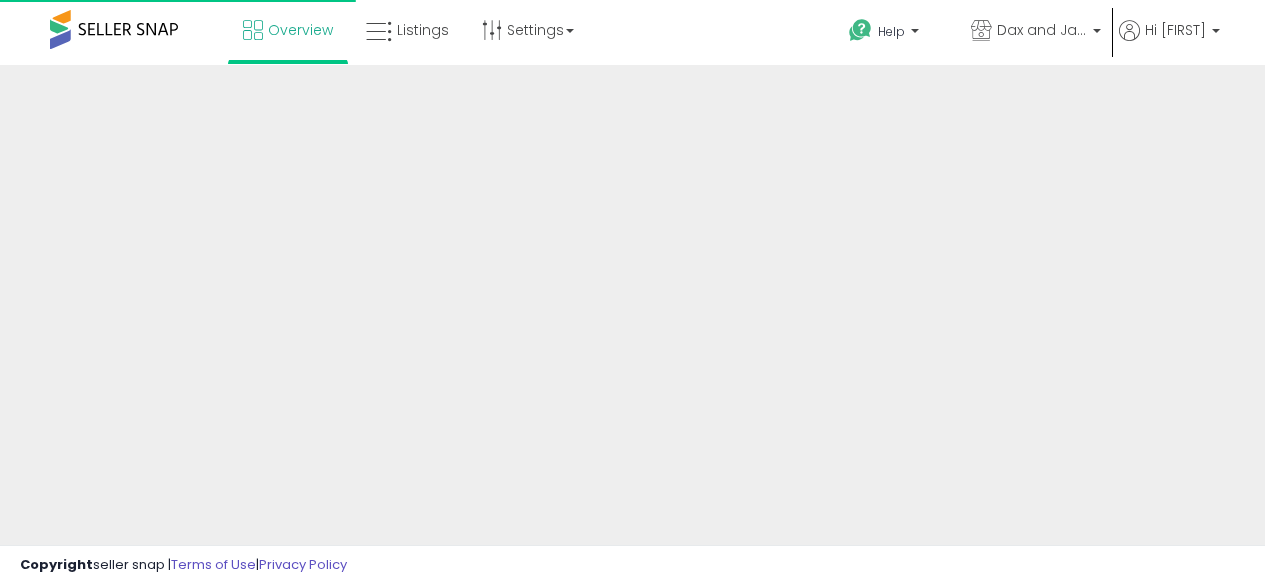 scroll, scrollTop: 0, scrollLeft: 0, axis: both 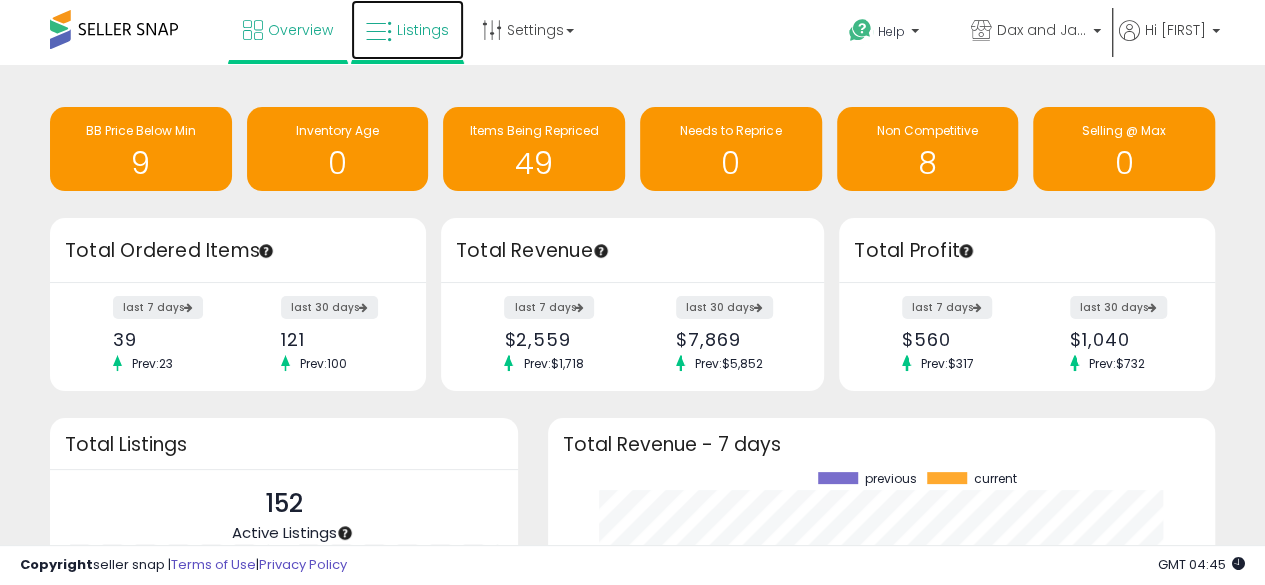 click at bounding box center (379, 32) 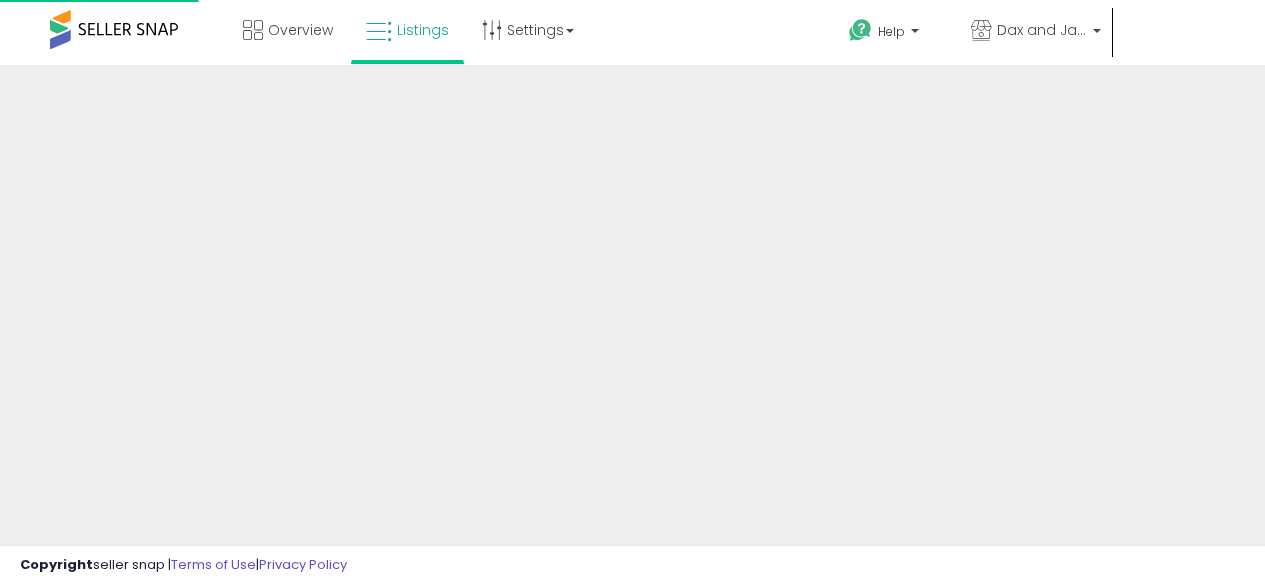 scroll, scrollTop: 0, scrollLeft: 0, axis: both 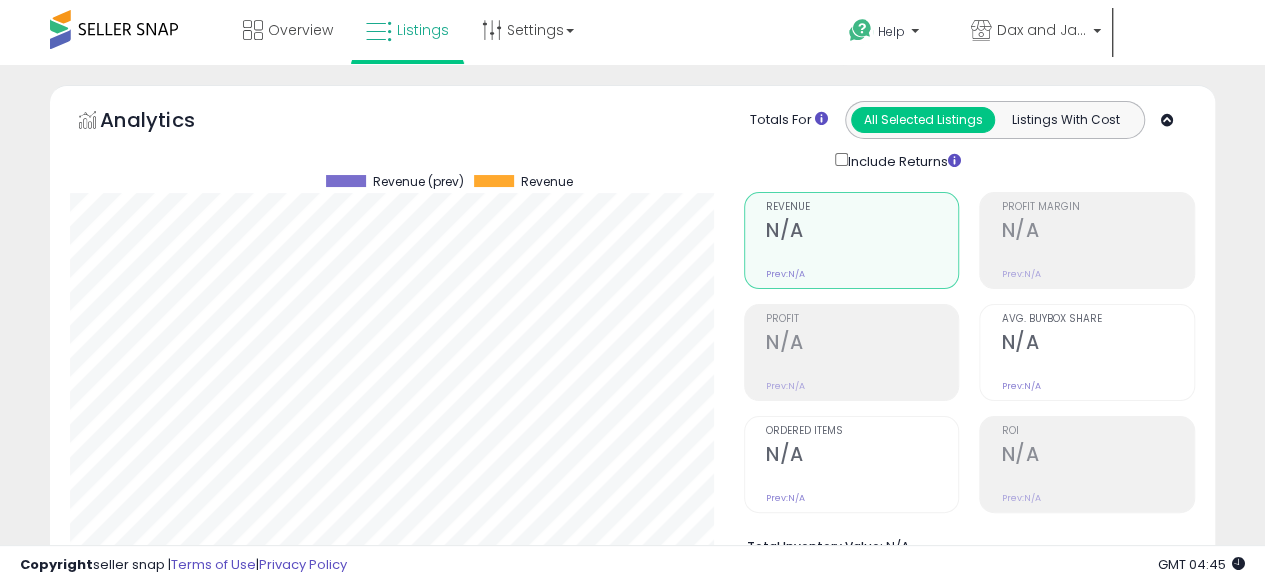click on "N/A" at bounding box center (1097, 456) 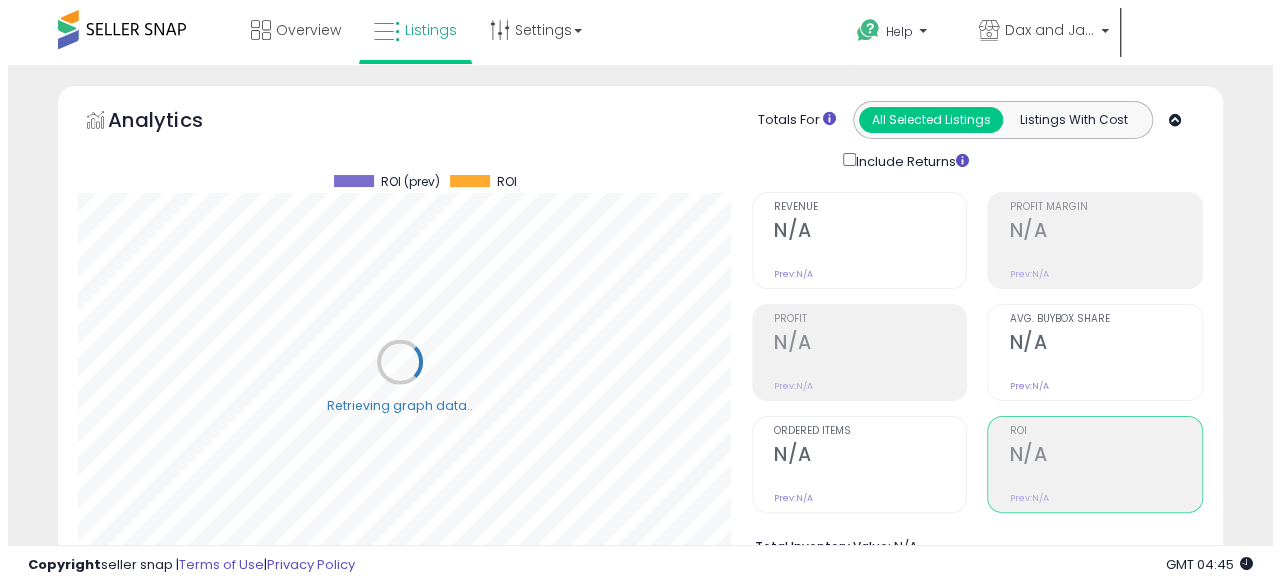 scroll, scrollTop: 2, scrollLeft: 0, axis: vertical 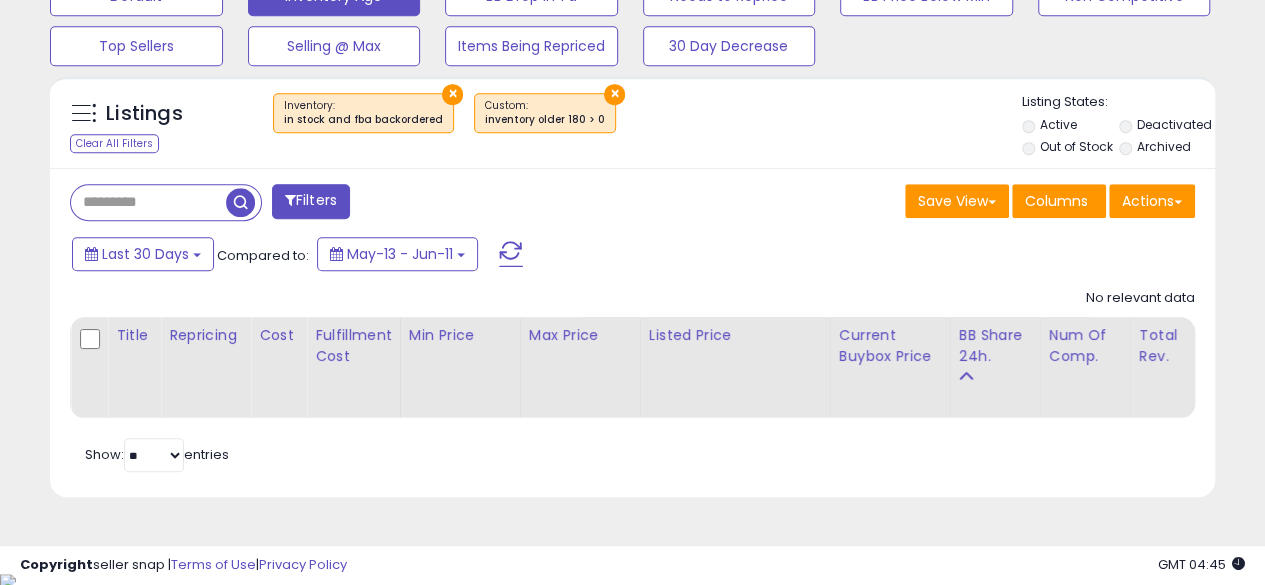 click on "×" at bounding box center (614, 94) 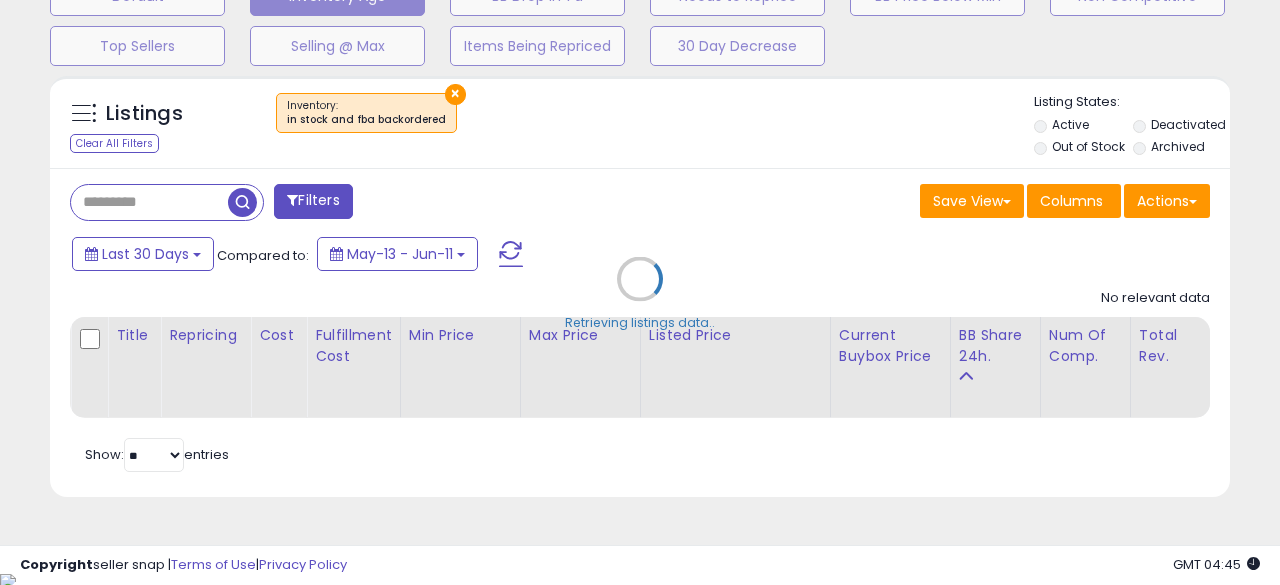 scroll, scrollTop: 999590, scrollLeft: 999317, axis: both 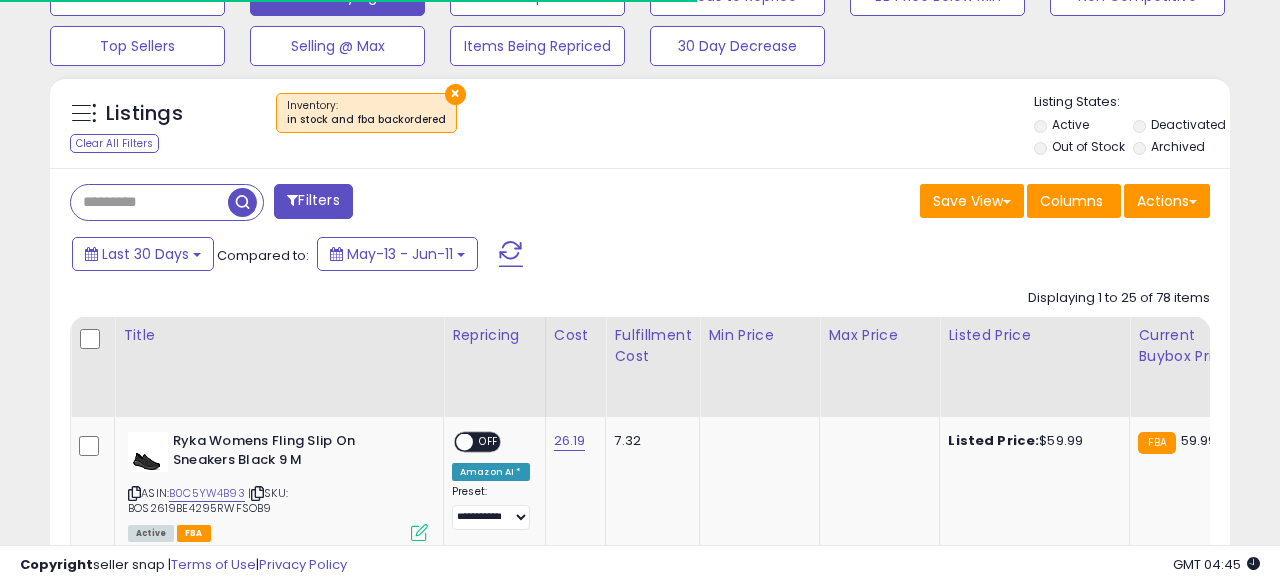 click on "Retrieving listings data.." at bounding box center [640, 2205] 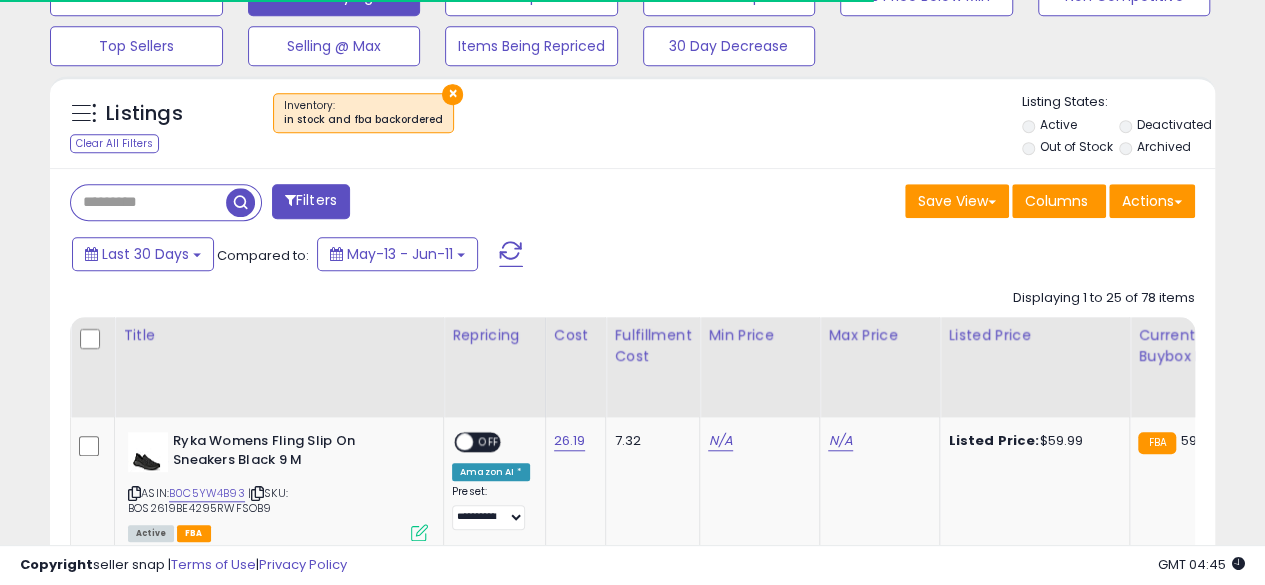 scroll, scrollTop: 410, scrollLeft: 674, axis: both 